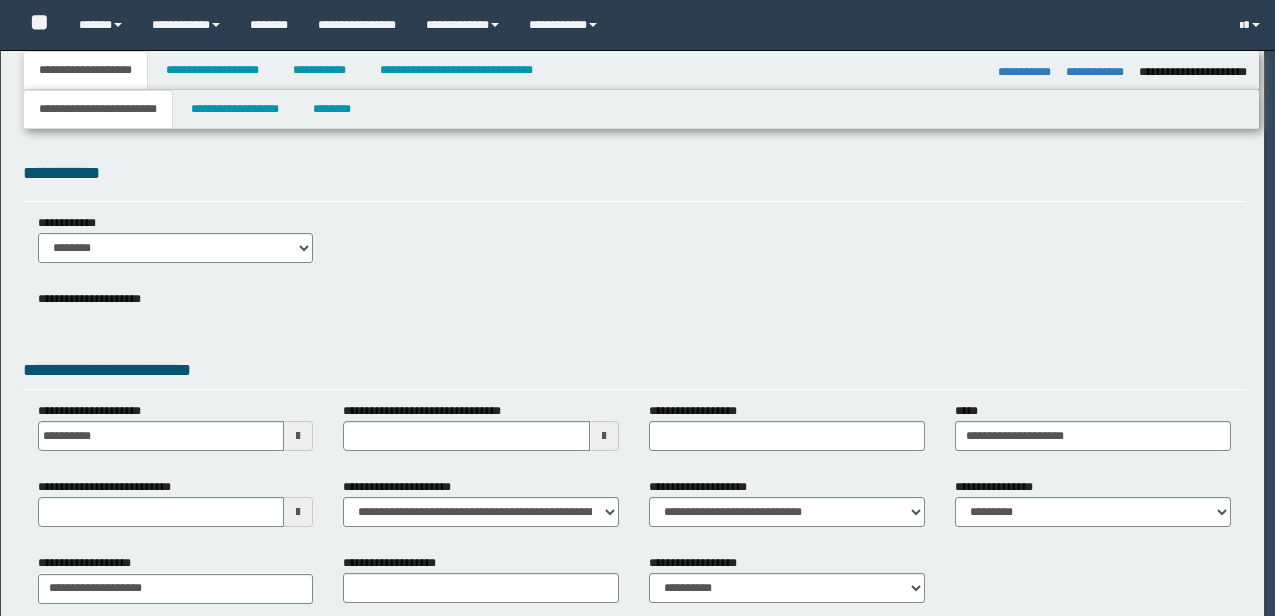select on "**" 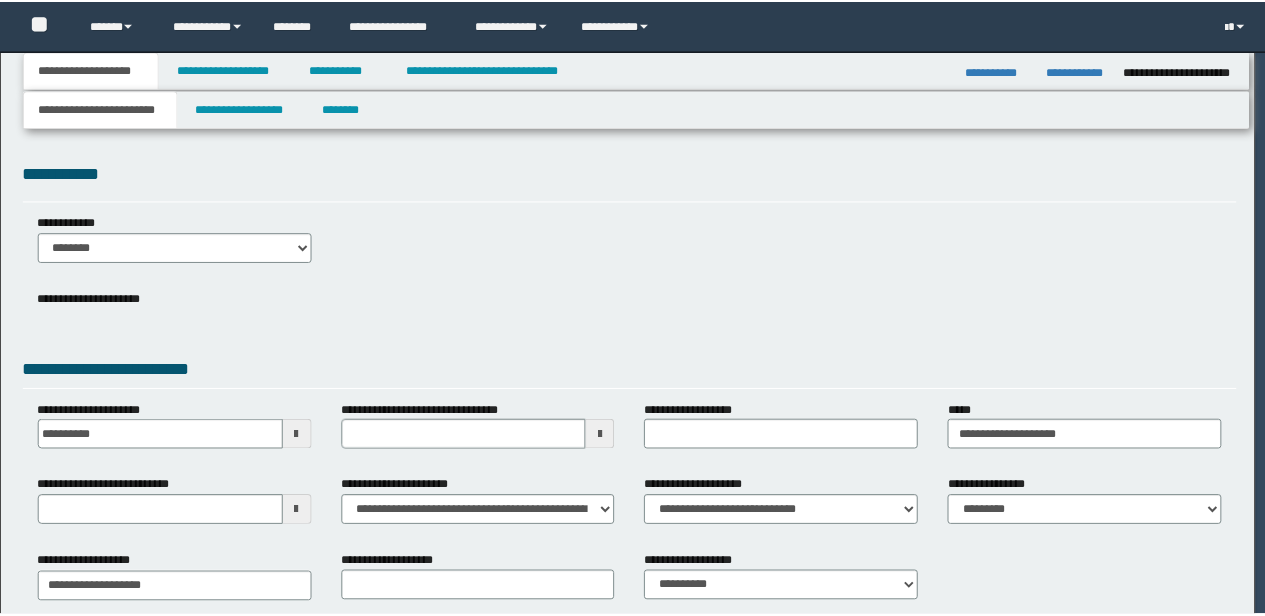 scroll, scrollTop: 0, scrollLeft: 0, axis: both 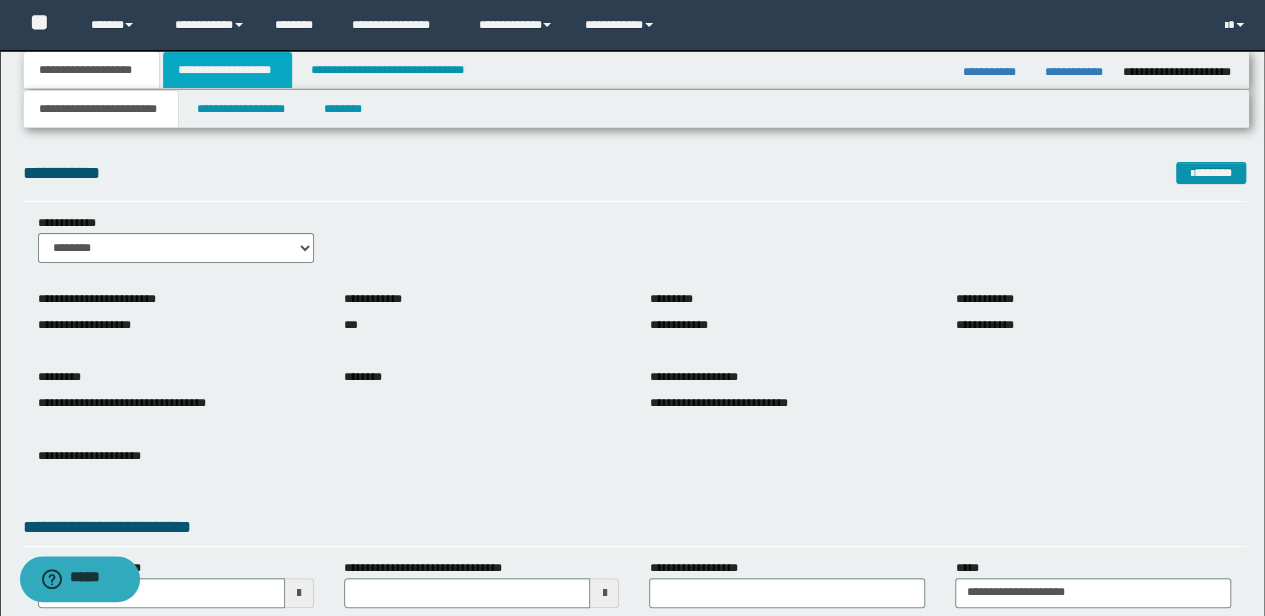 click on "**********" at bounding box center [227, 70] 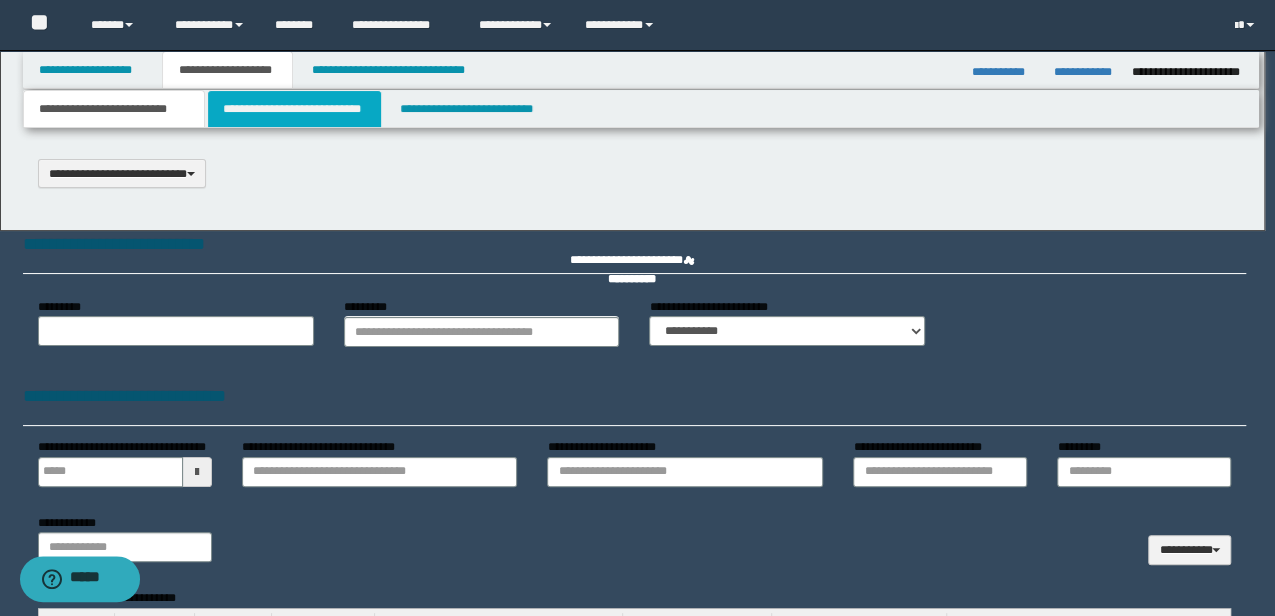 type 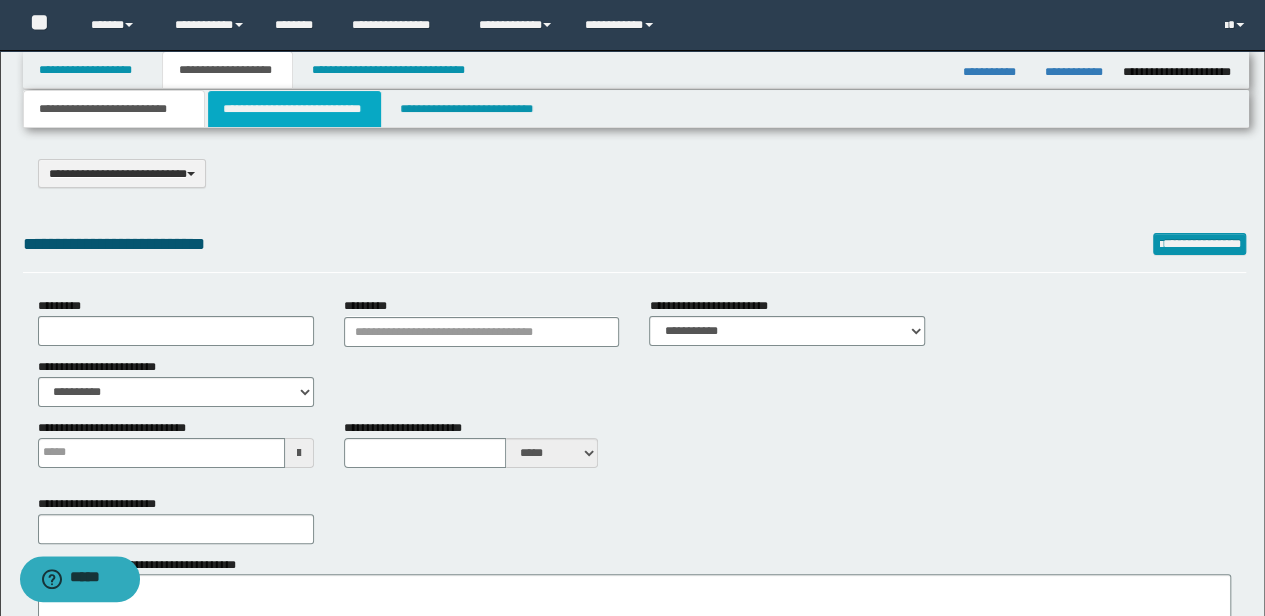 type on "*******" 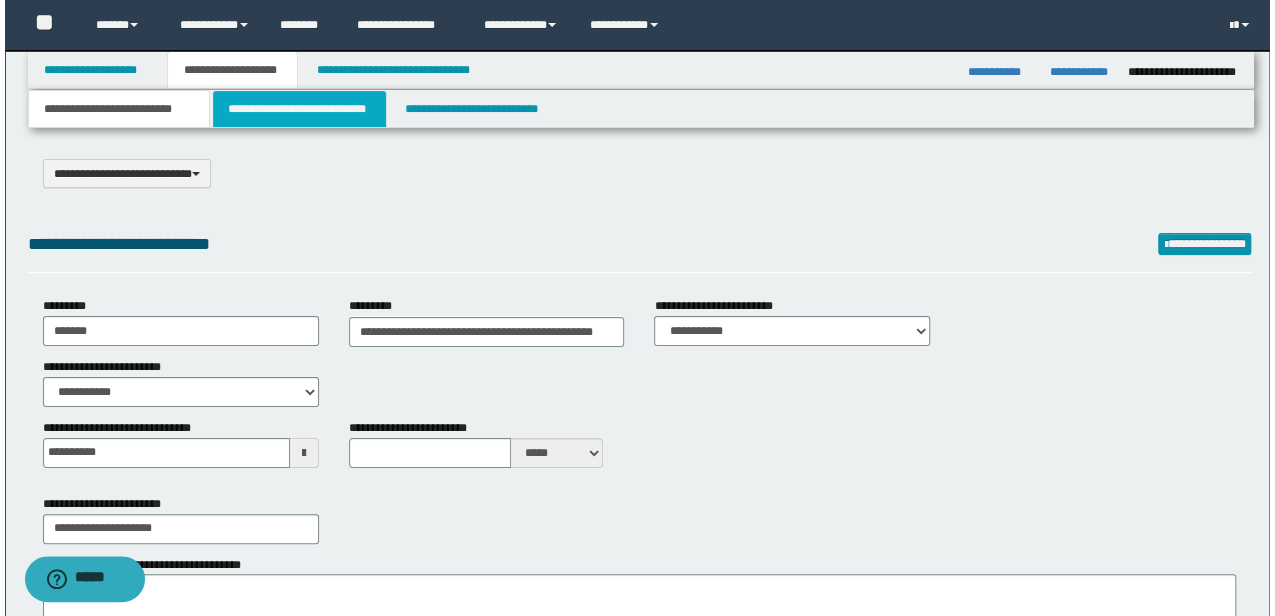 scroll, scrollTop: 0, scrollLeft: 0, axis: both 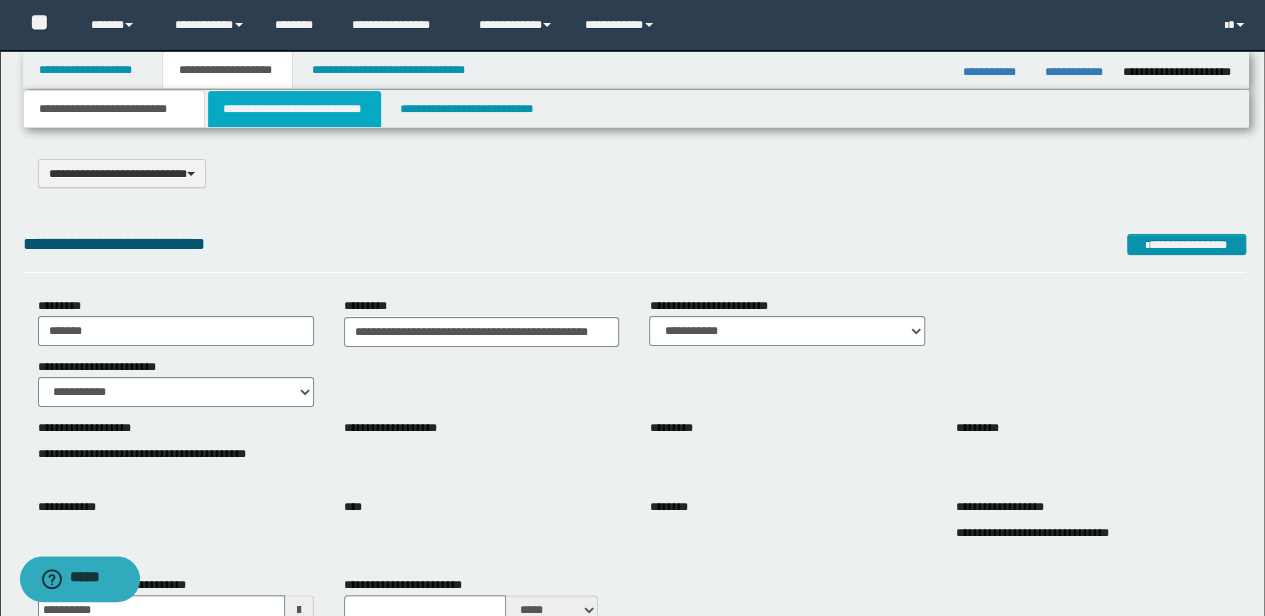 click on "**********" at bounding box center (294, 109) 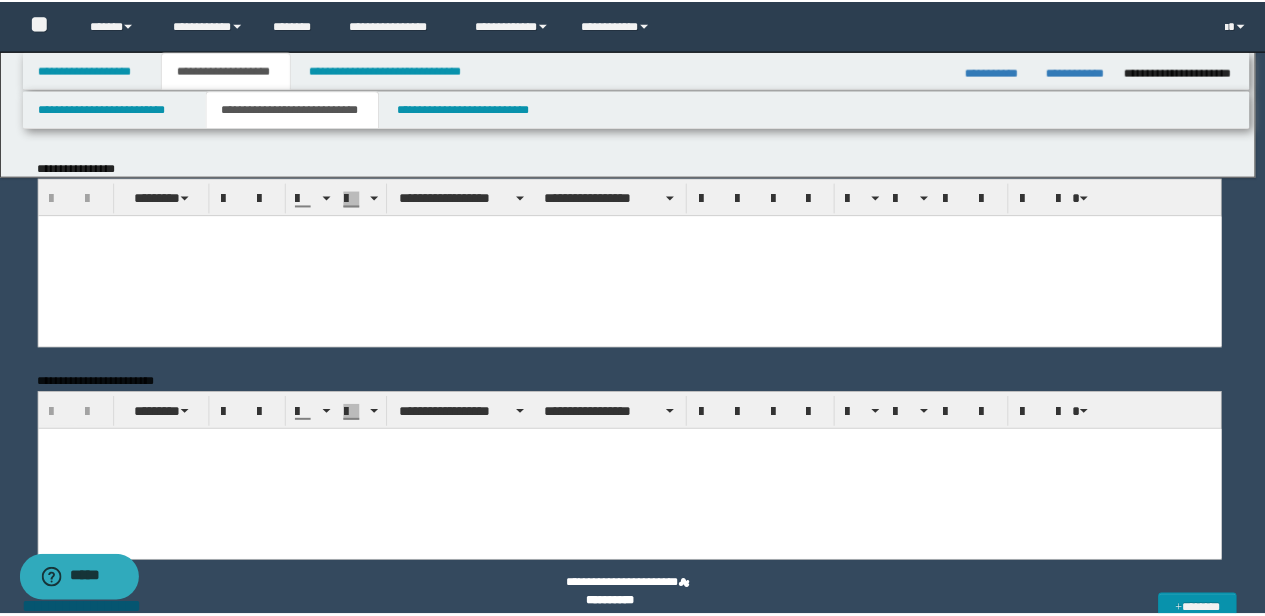 scroll, scrollTop: 0, scrollLeft: 0, axis: both 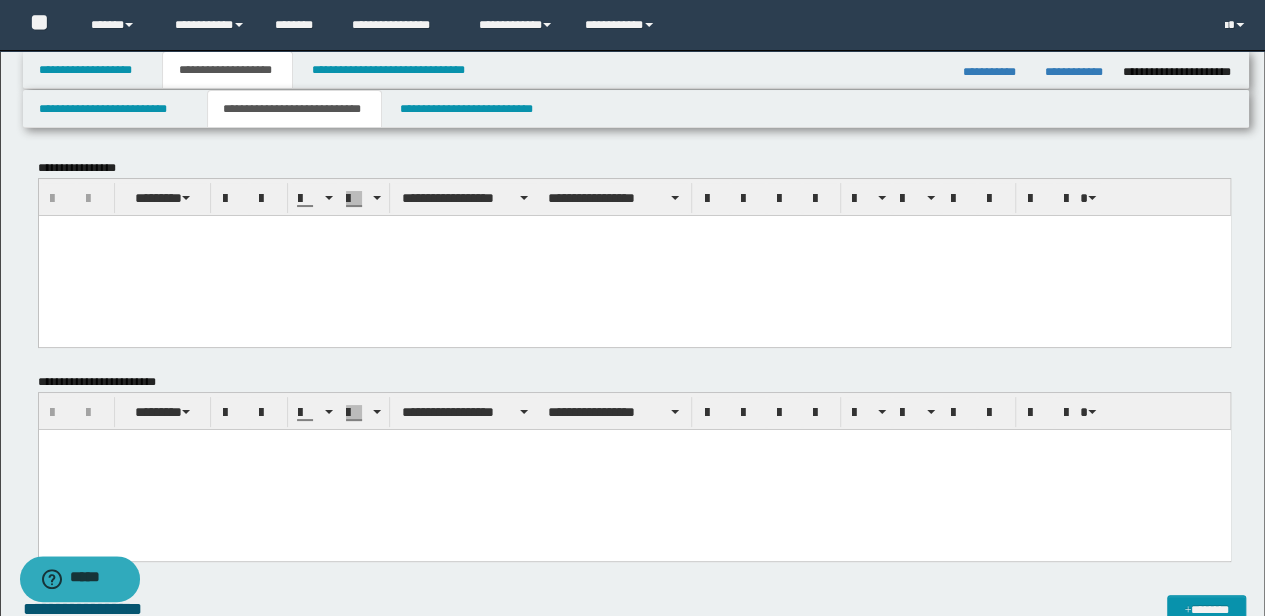 click at bounding box center (634, 470) 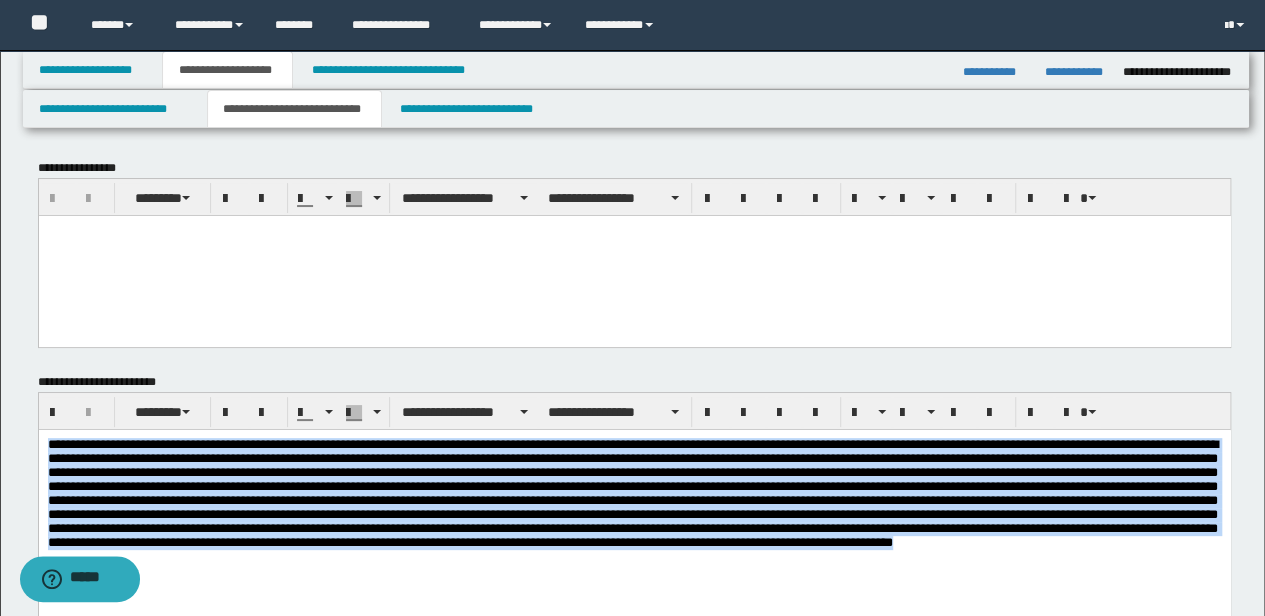 drag, startPoint x: 768, startPoint y: 608, endPoint x: 38, endPoint y: 801, distance: 755.0821 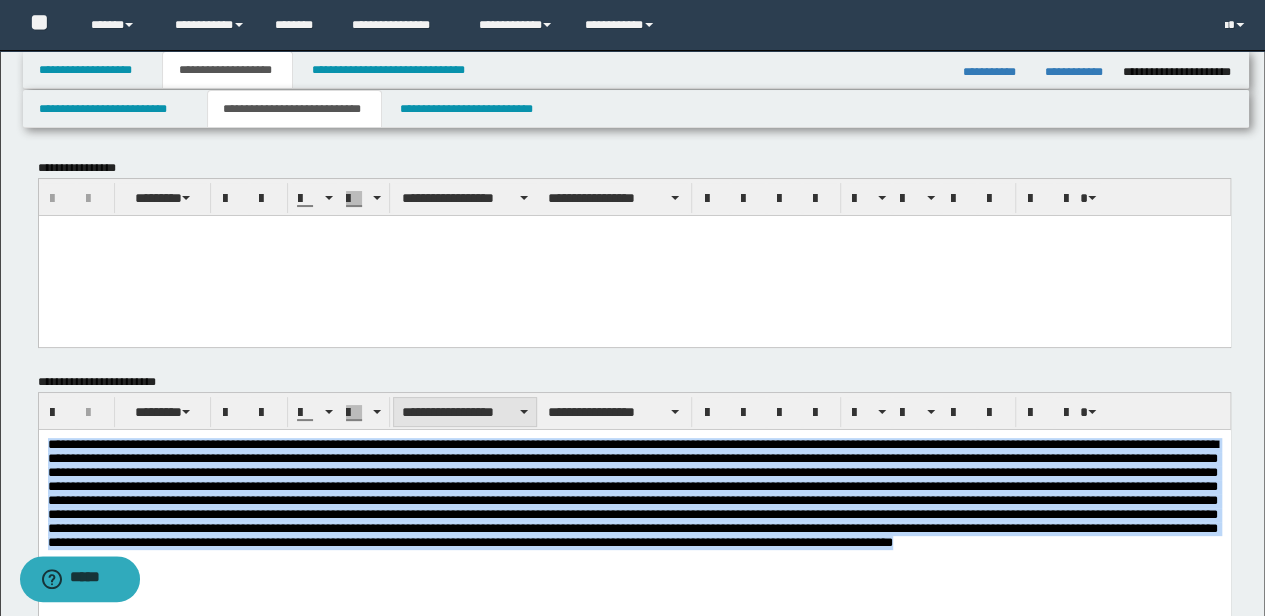 click on "**********" at bounding box center (465, 412) 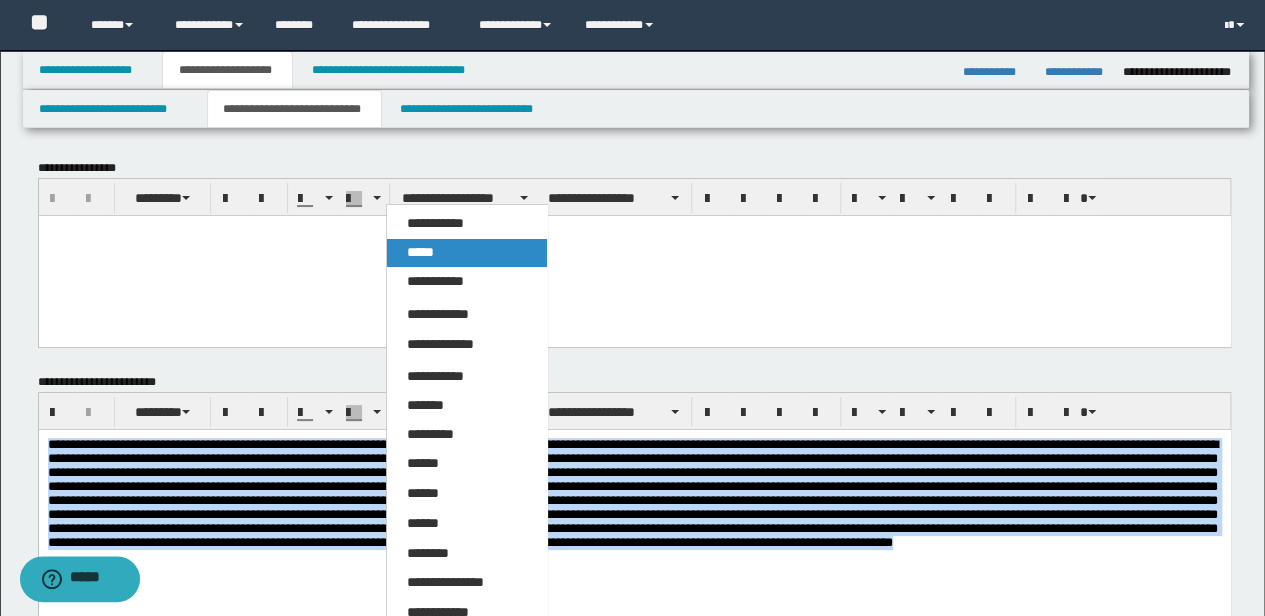 click on "*****" at bounding box center [466, 253] 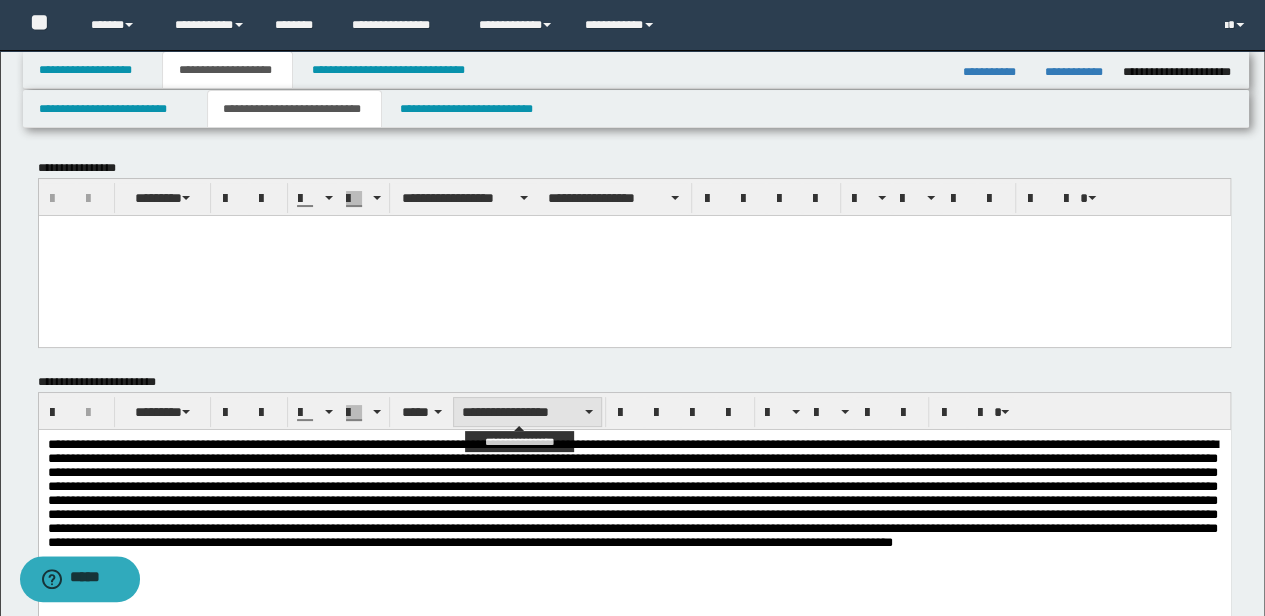 click on "**********" at bounding box center [527, 412] 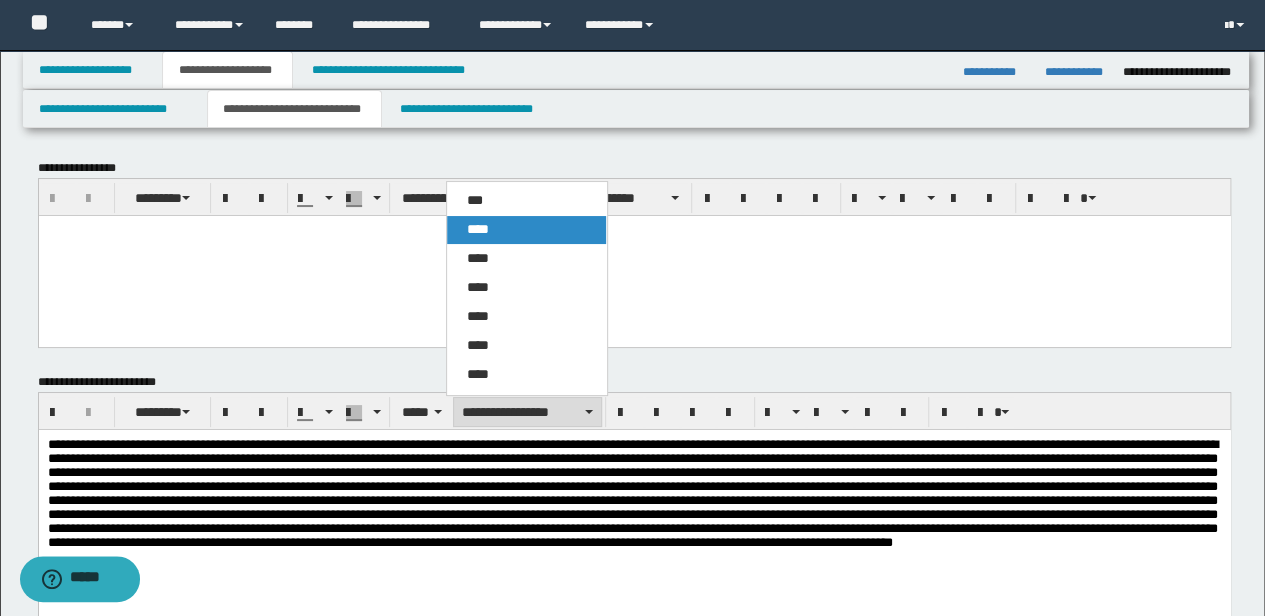 click on "****" at bounding box center [526, 230] 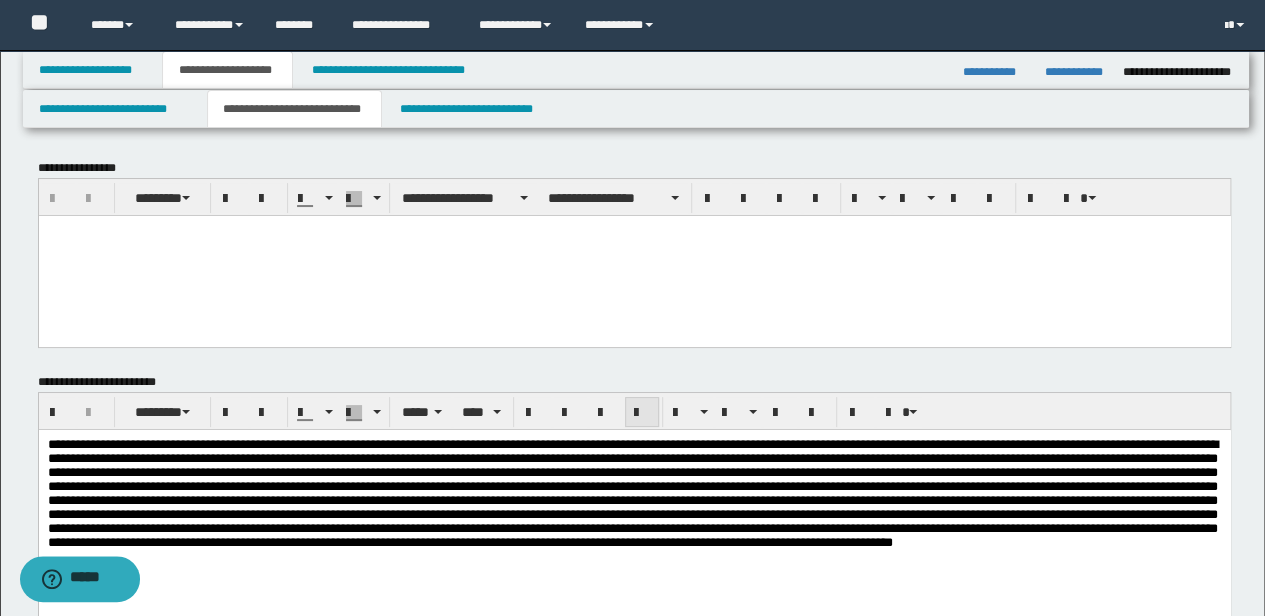 click at bounding box center (642, 413) 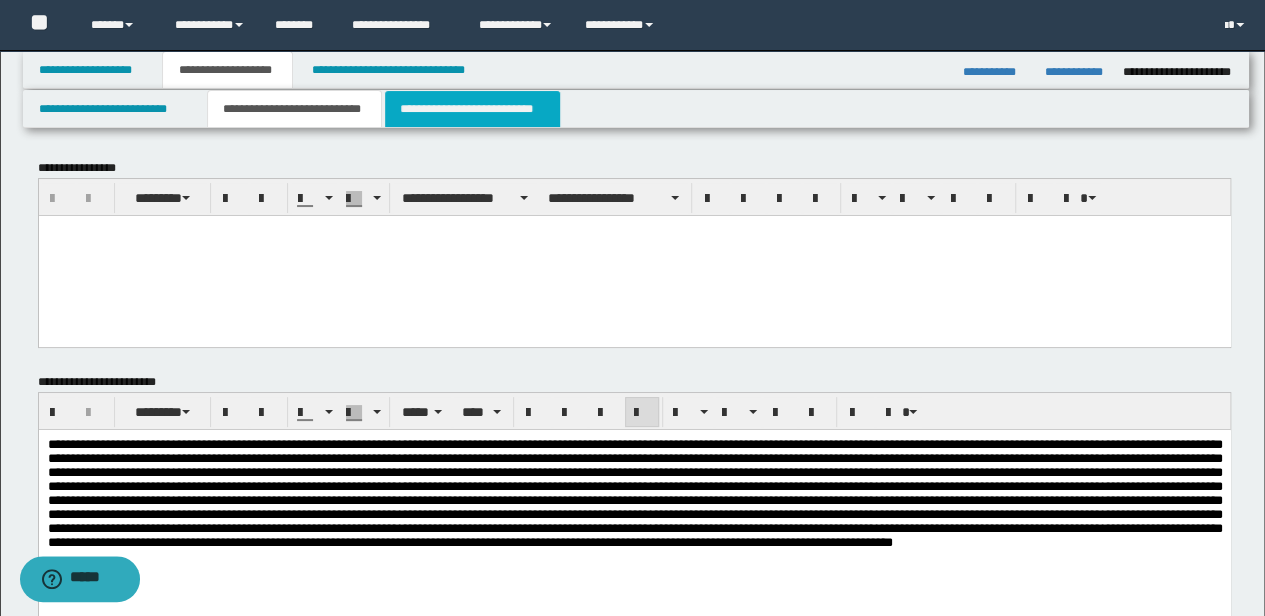 click on "**********" at bounding box center [472, 109] 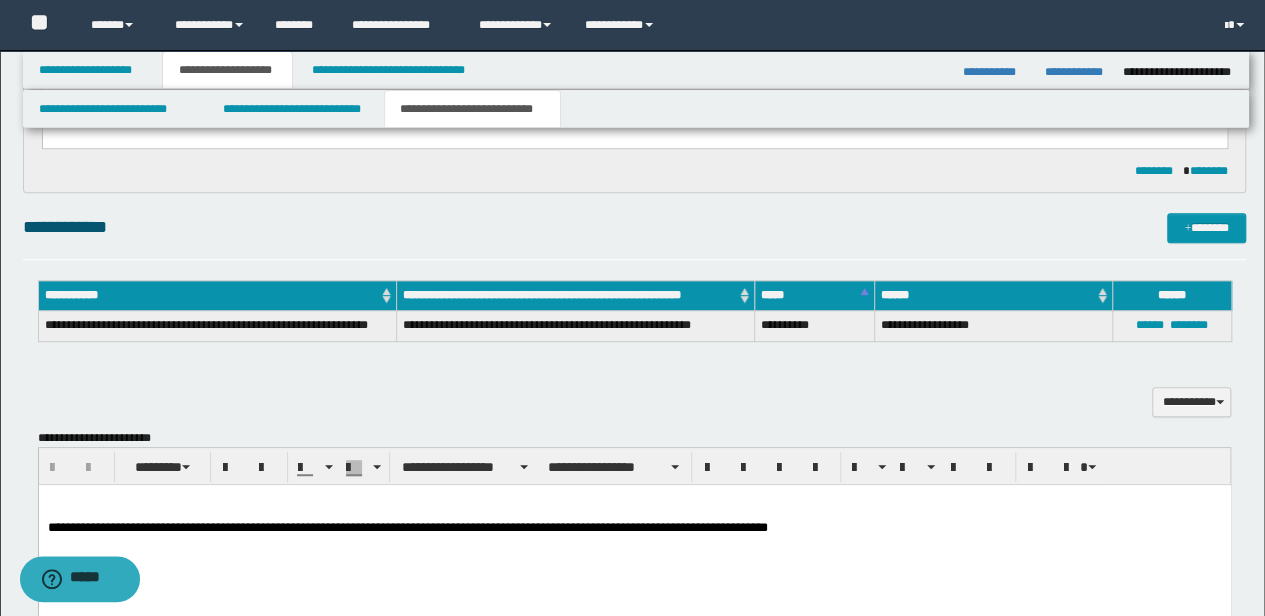 scroll, scrollTop: 400, scrollLeft: 0, axis: vertical 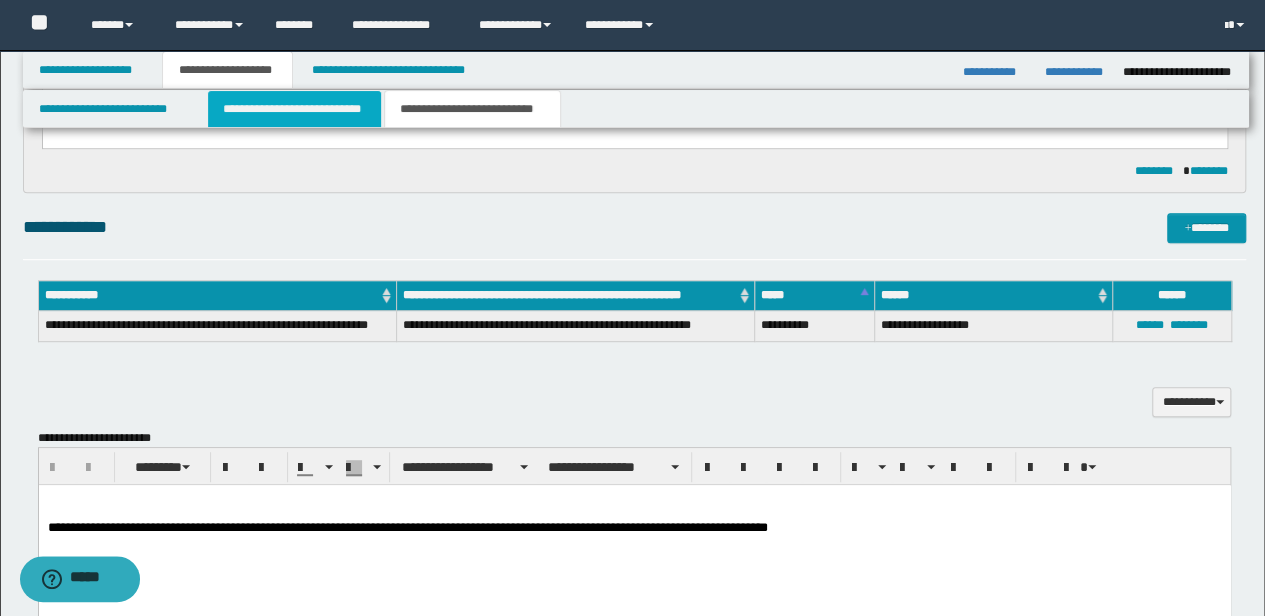 click on "**********" at bounding box center (294, 109) 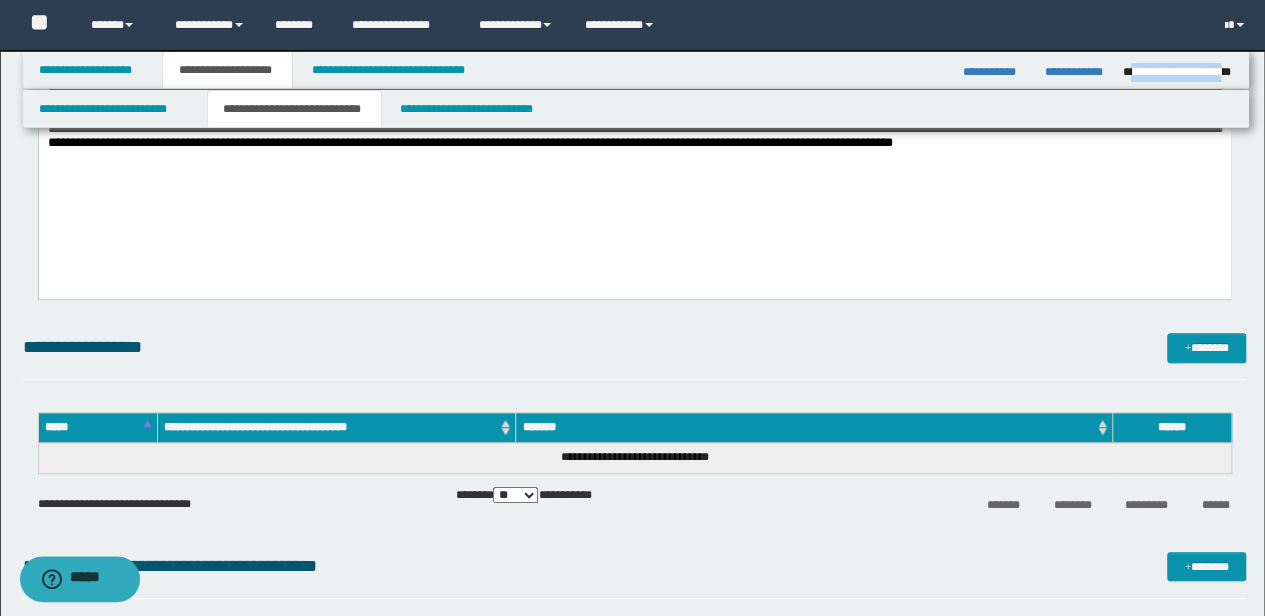 drag, startPoint x: 1130, startPoint y: 70, endPoint x: 1227, endPoint y: 71, distance: 97.00516 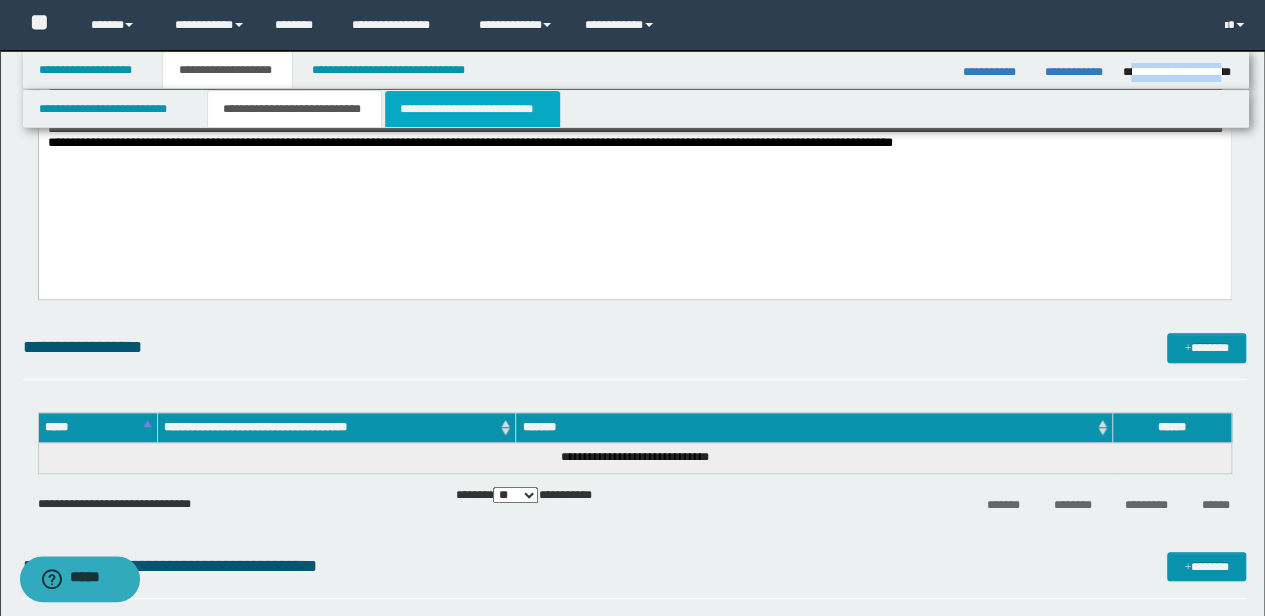 click on "**********" at bounding box center [472, 109] 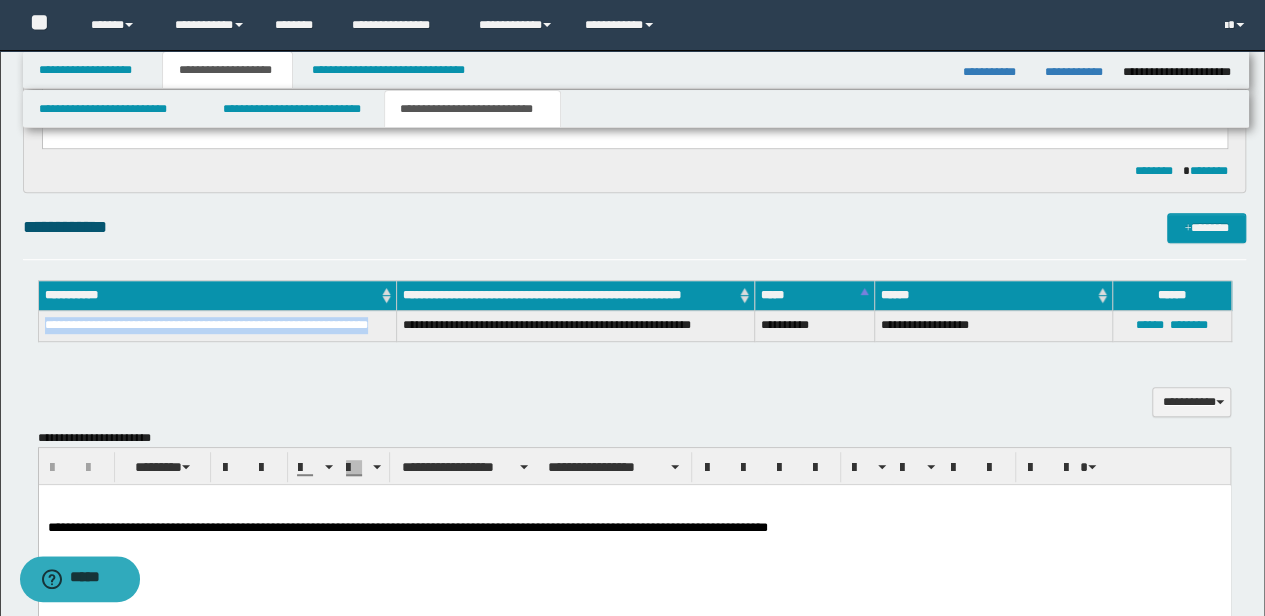 drag, startPoint x: 390, startPoint y: 326, endPoint x: 46, endPoint y: 336, distance: 344.14532 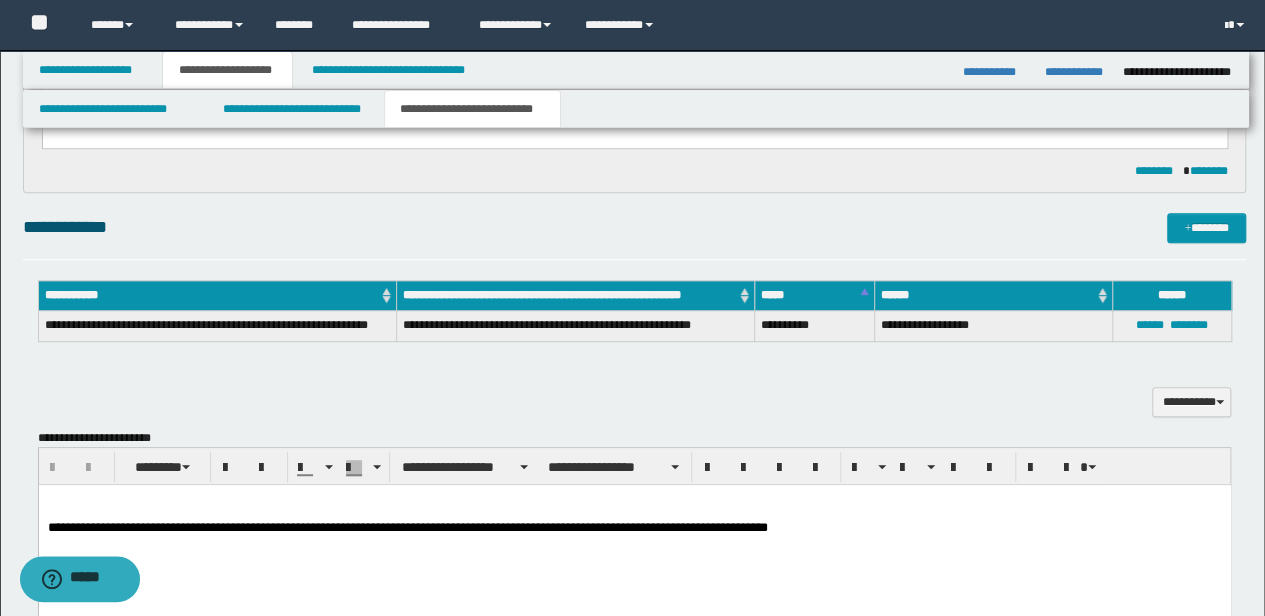 click on "**********" at bounding box center [635, 400] 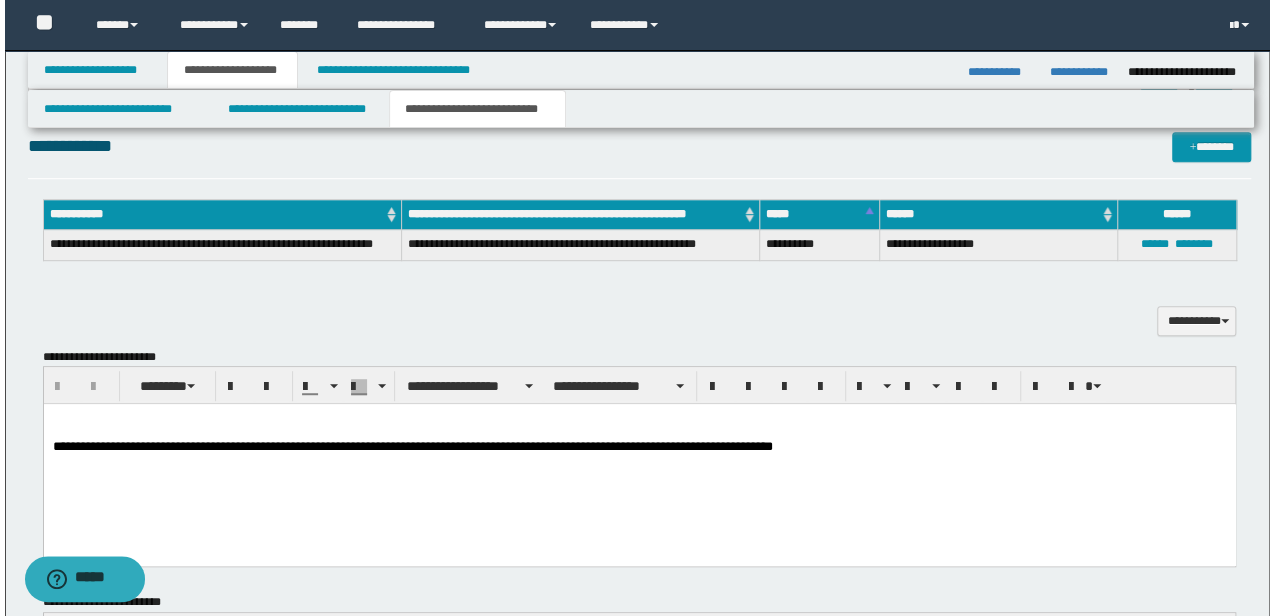scroll, scrollTop: 533, scrollLeft: 0, axis: vertical 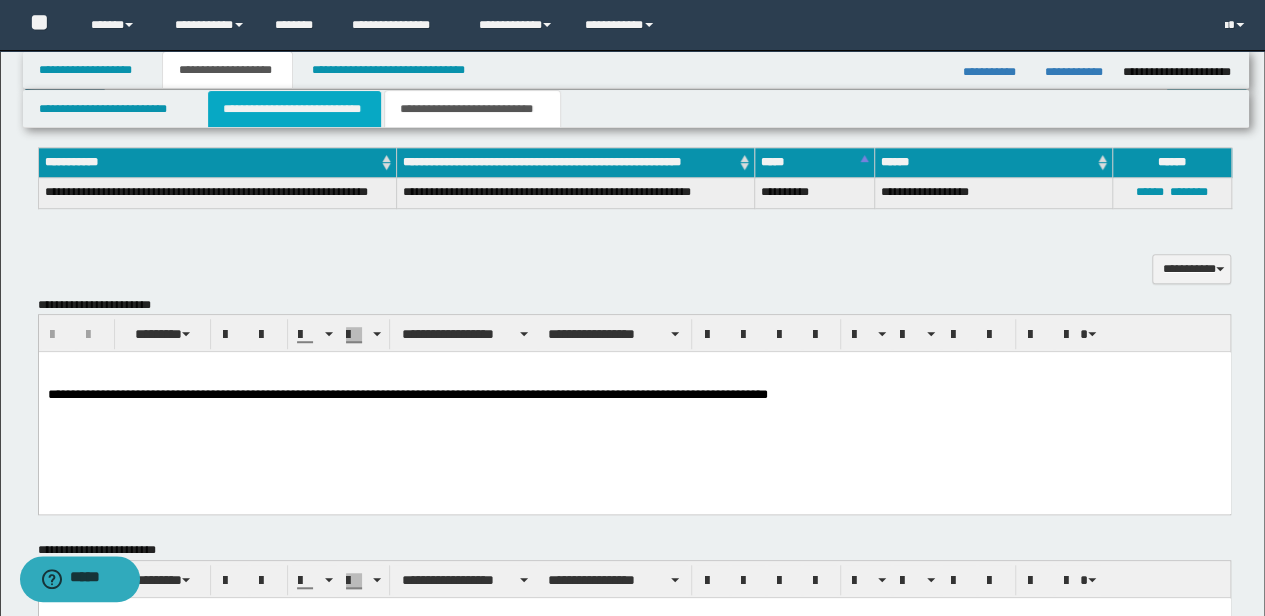 click on "**********" at bounding box center (294, 109) 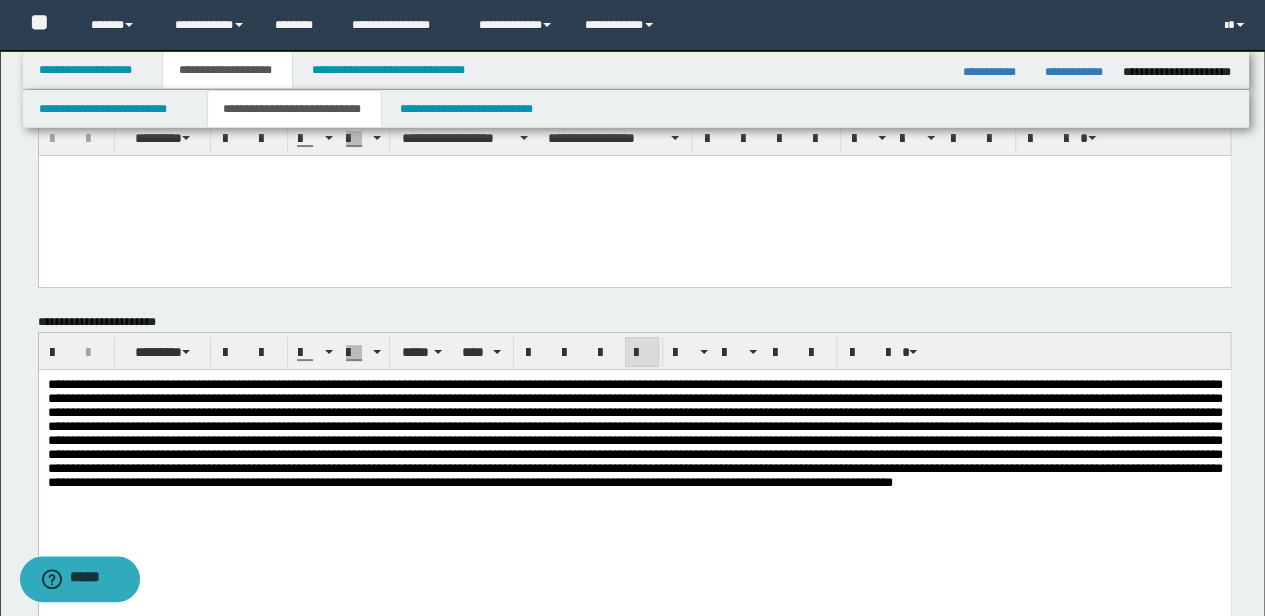 scroll, scrollTop: 0, scrollLeft: 0, axis: both 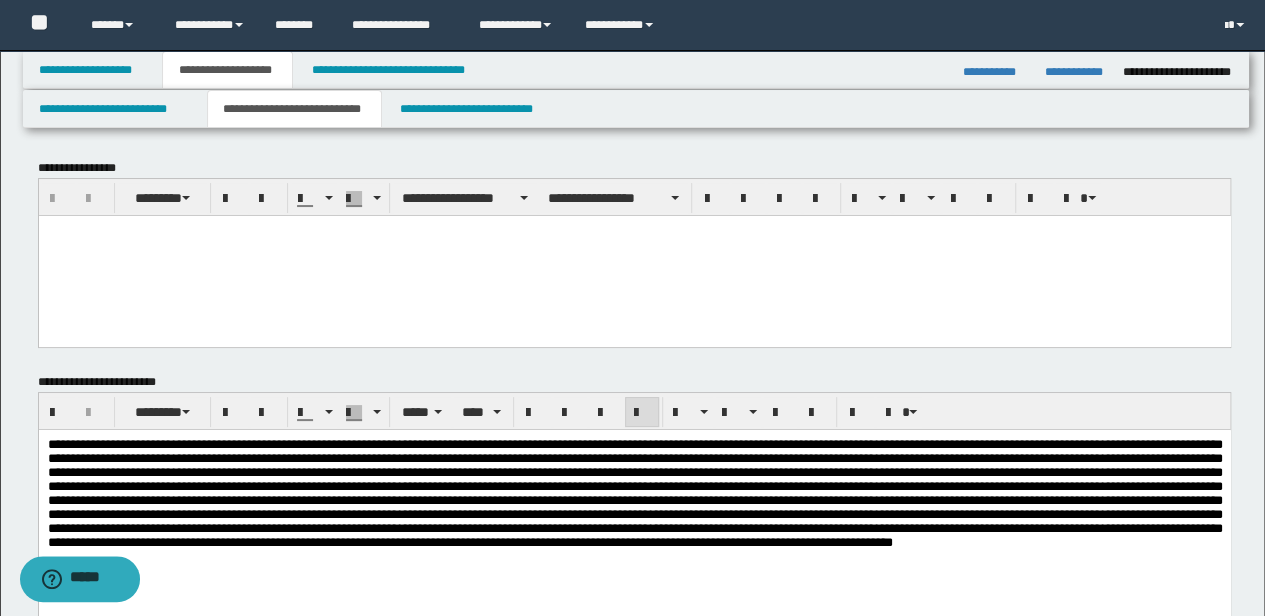 click at bounding box center [634, 255] 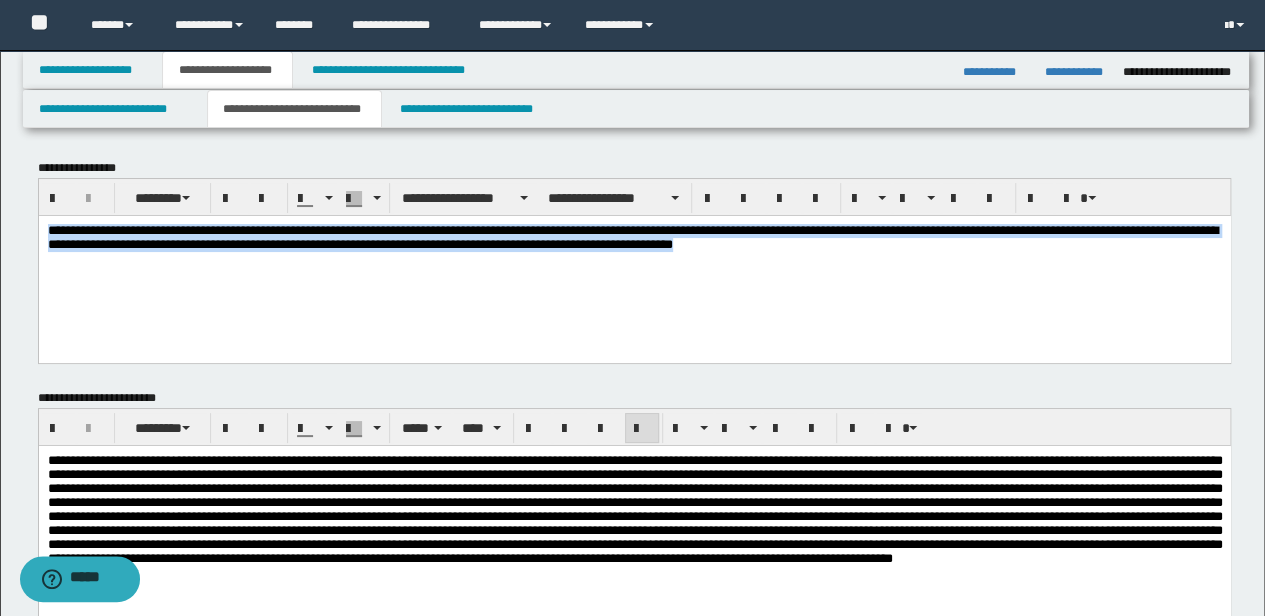 drag, startPoint x: 773, startPoint y: 231, endPoint x: -3, endPoint y: 94, distance: 788.0006 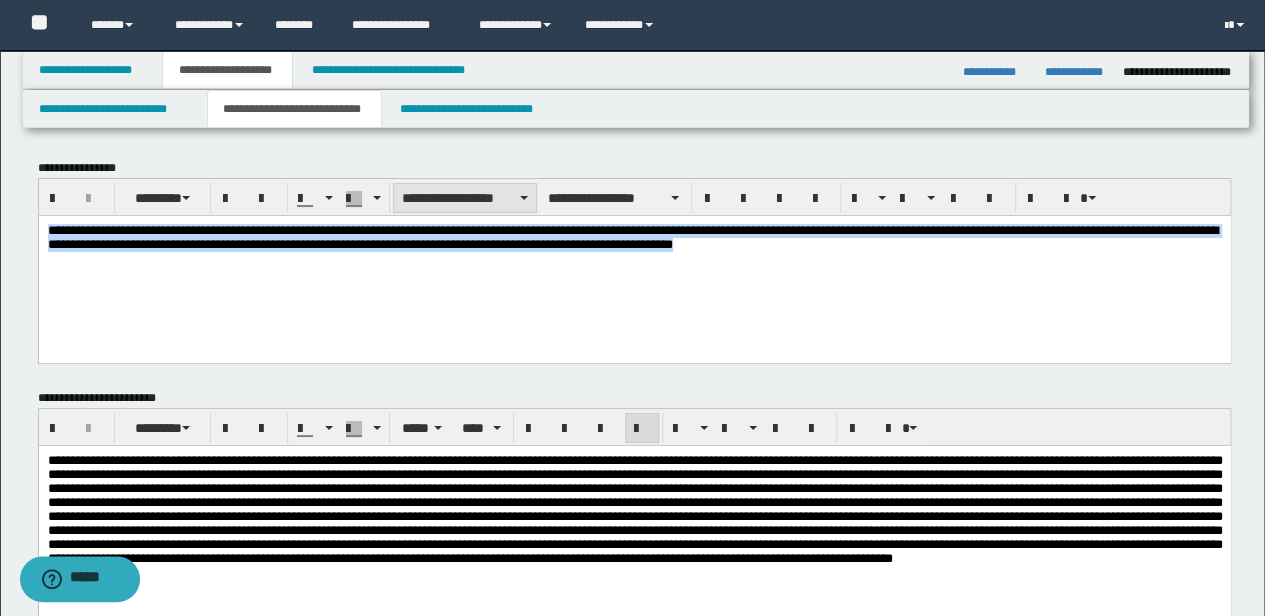 drag, startPoint x: 454, startPoint y: 192, endPoint x: 447, endPoint y: 202, distance: 12.206555 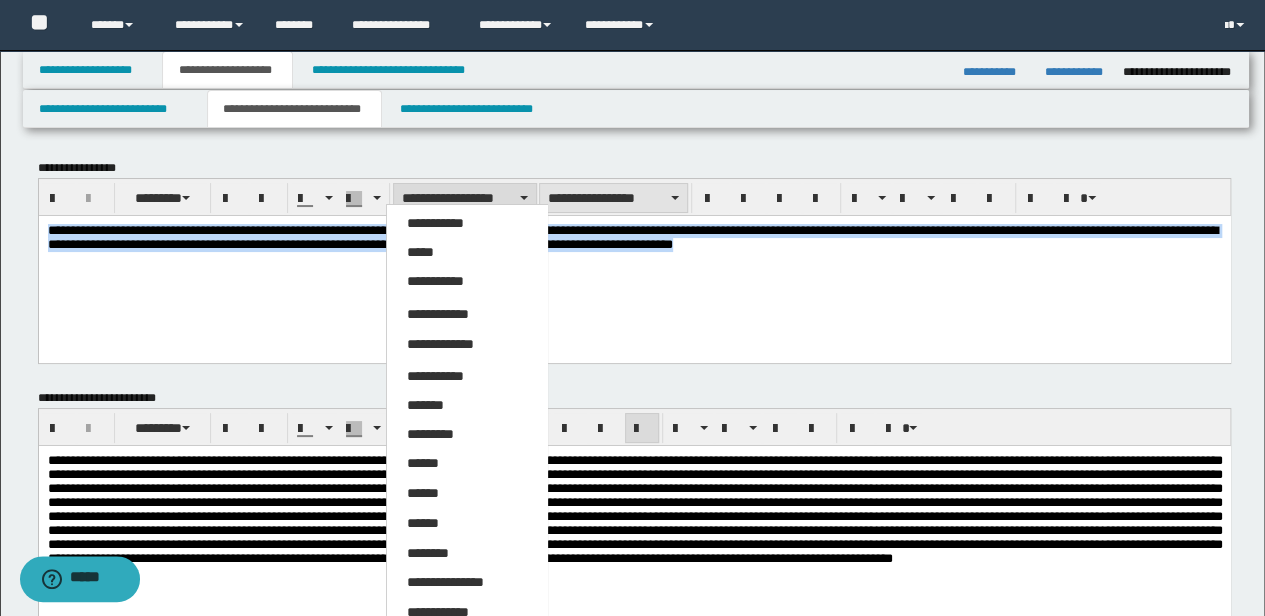 drag, startPoint x: 430, startPoint y: 243, endPoint x: 466, endPoint y: 207, distance: 50.91169 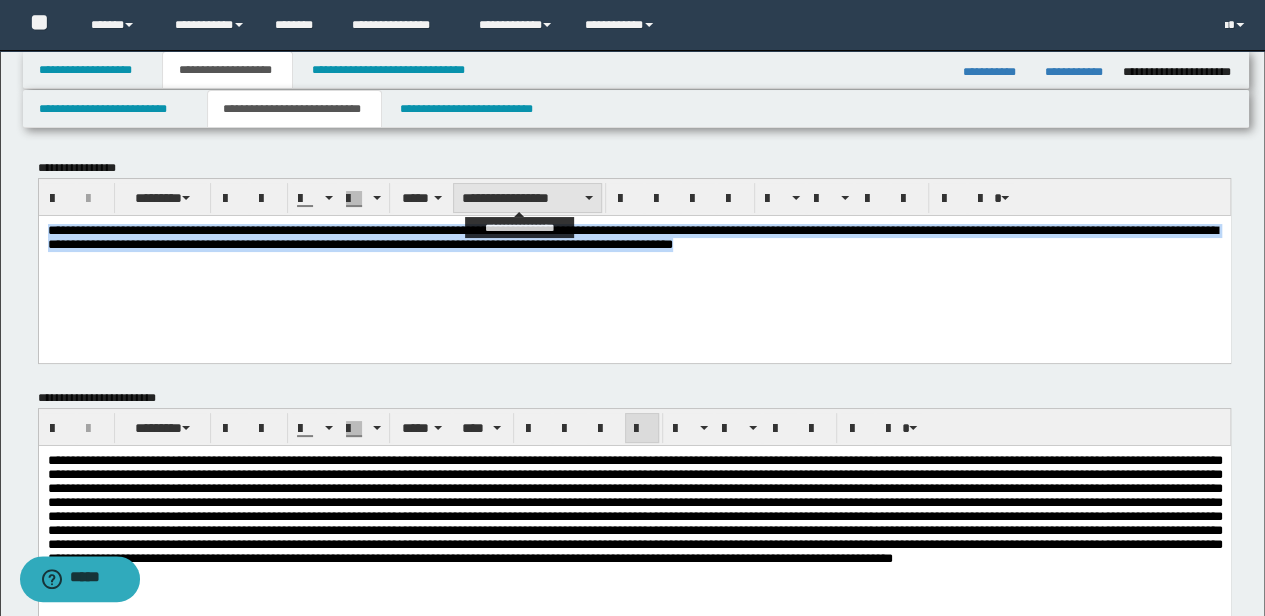 click on "**********" at bounding box center [527, 198] 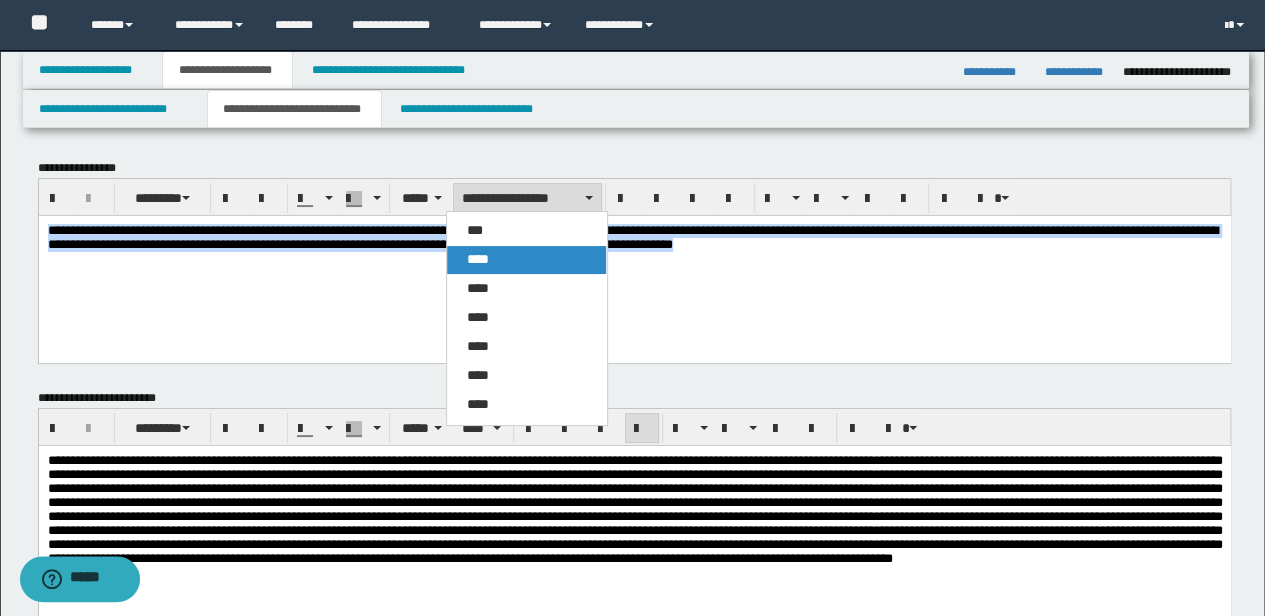 click on "****" at bounding box center (478, 259) 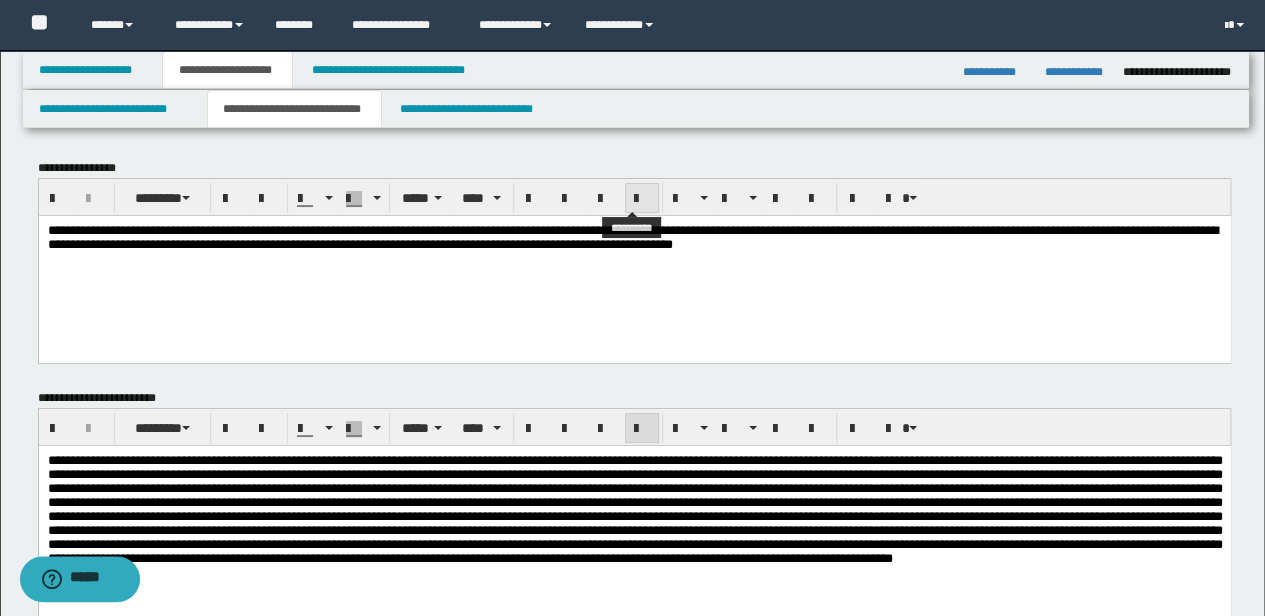 click at bounding box center [642, 198] 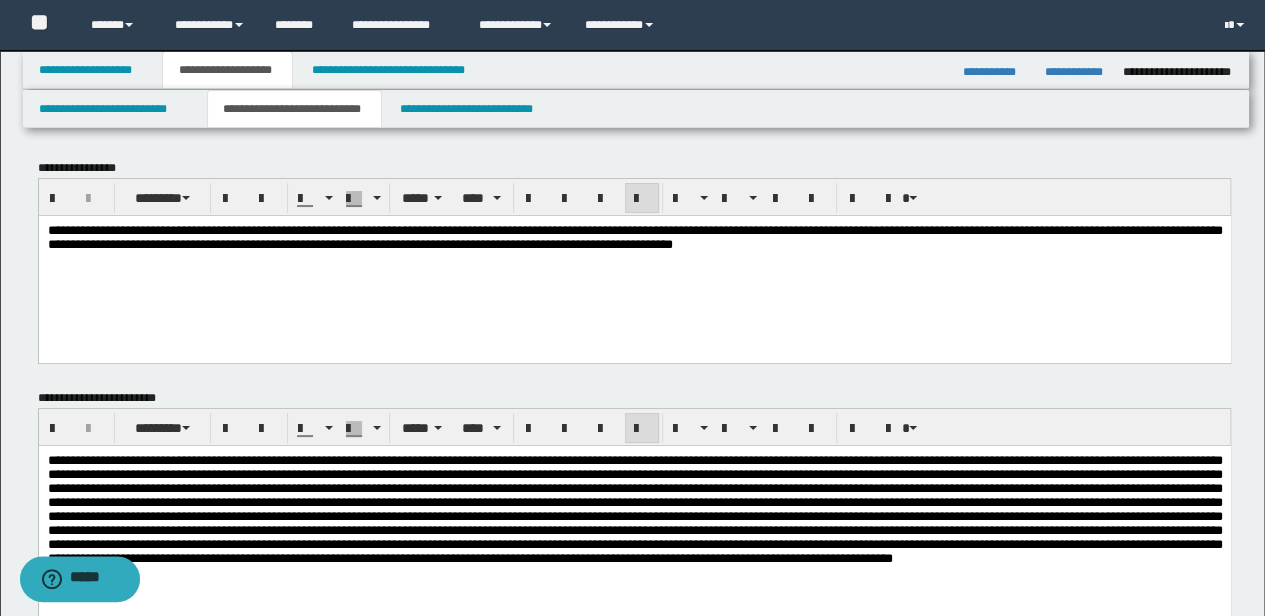 click at bounding box center [642, 199] 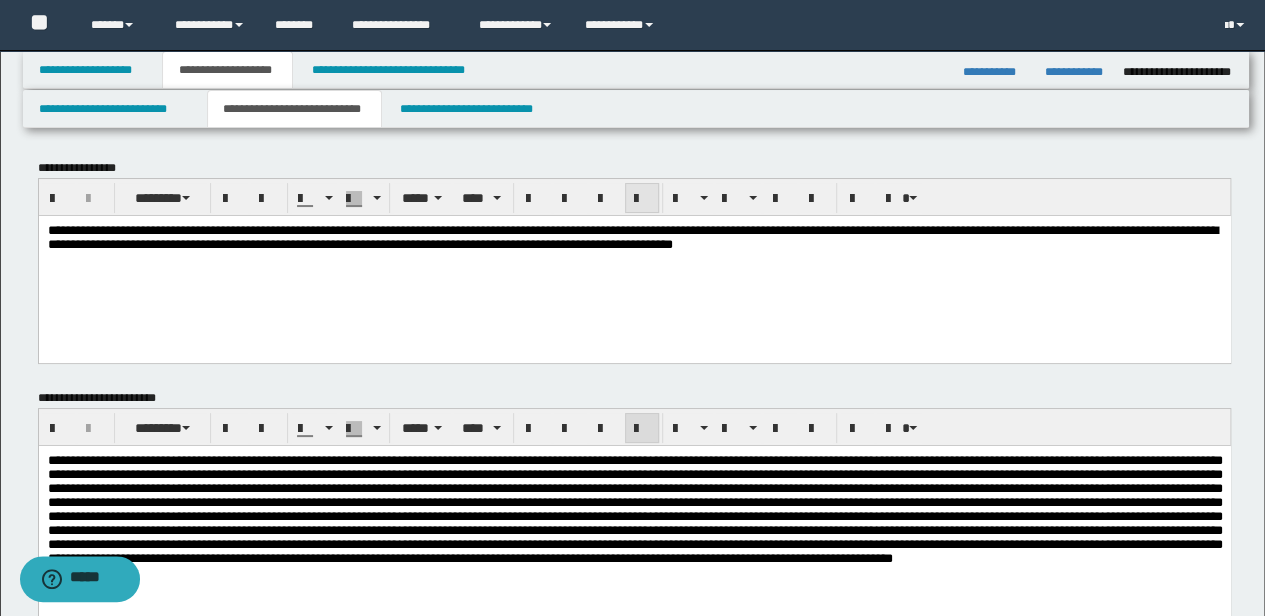 click at bounding box center [642, 199] 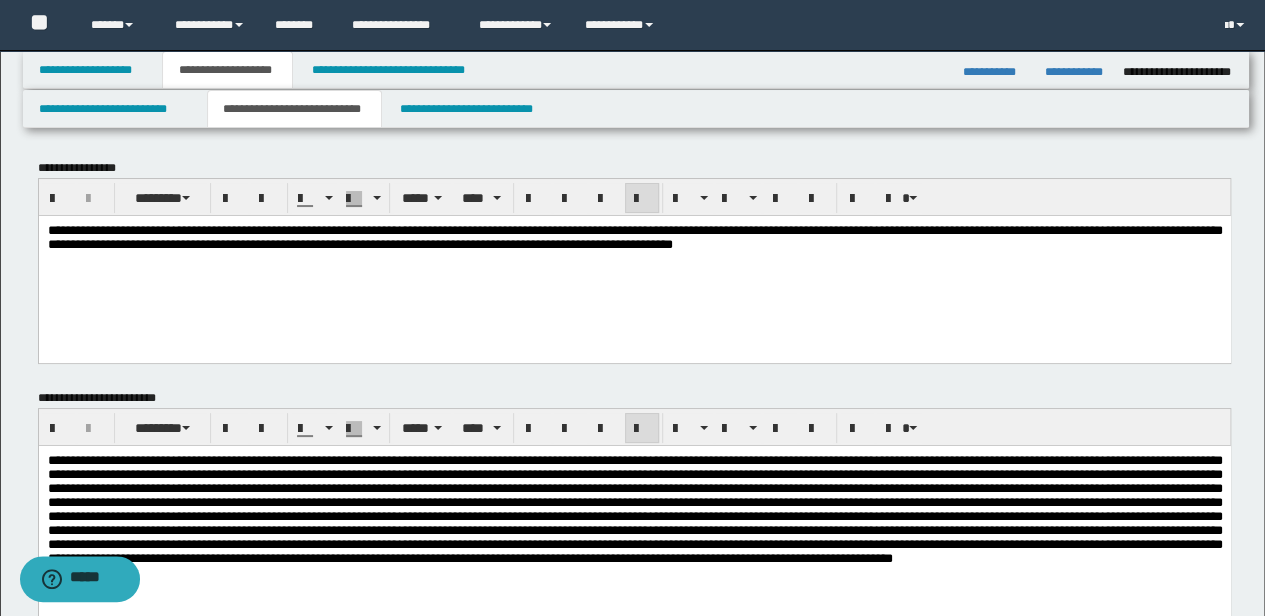 scroll, scrollTop: 538, scrollLeft: 0, axis: vertical 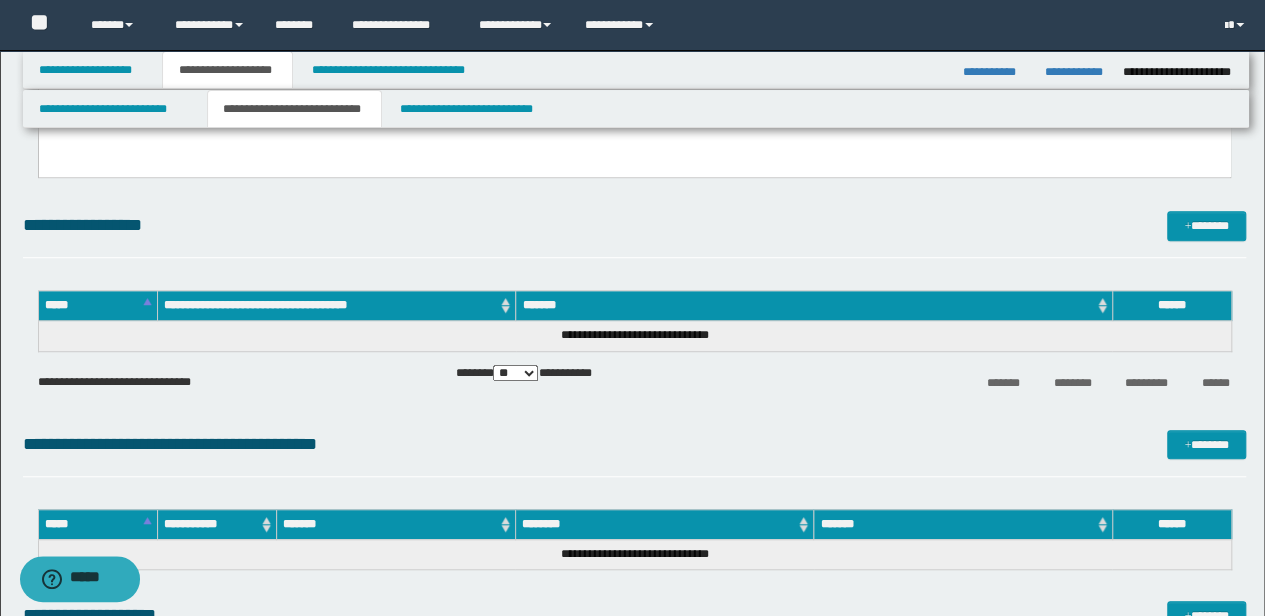 click on "**********" at bounding box center (635, 554) 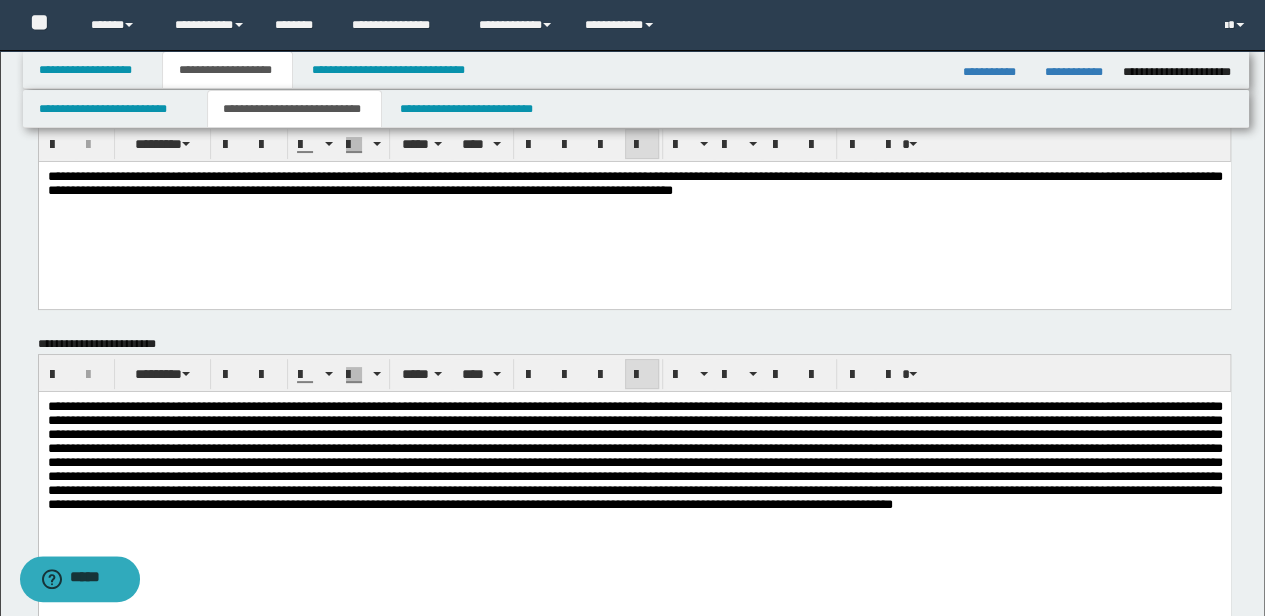 scroll, scrollTop: 0, scrollLeft: 0, axis: both 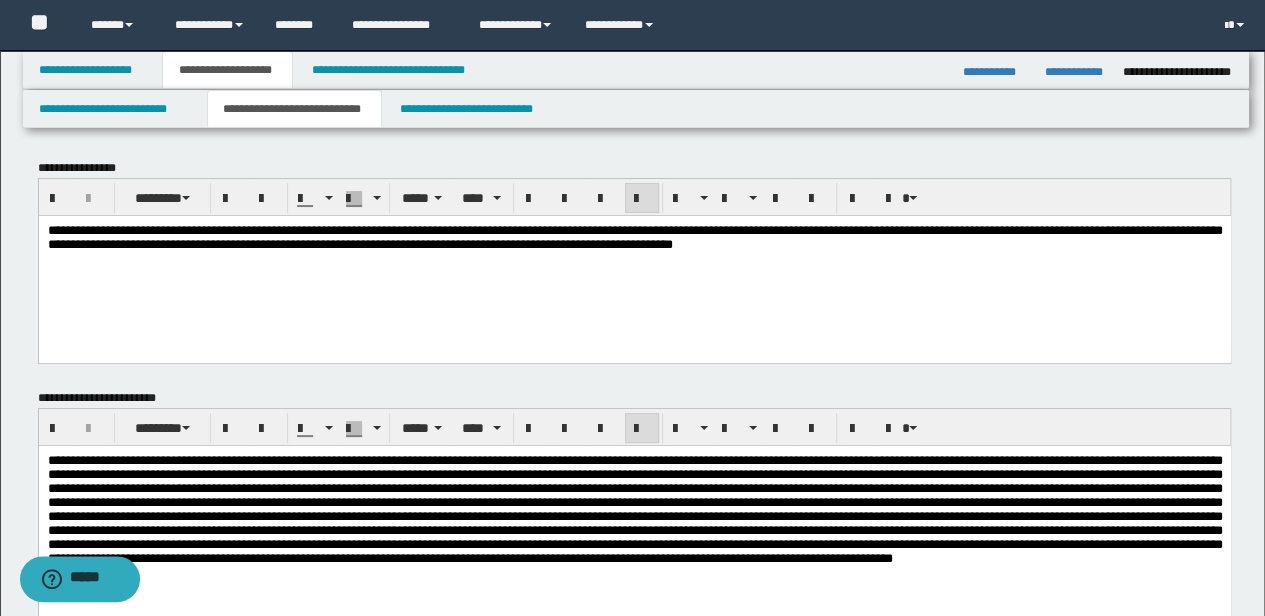 click on "**********" at bounding box center (634, 263) 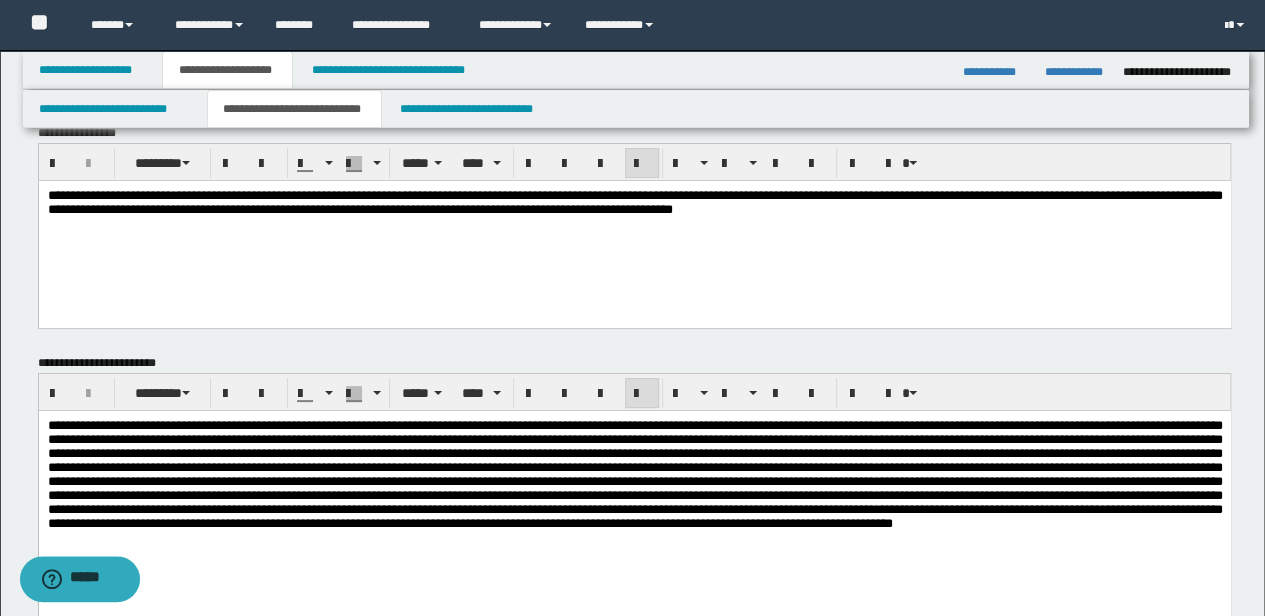 scroll, scrollTop: 66, scrollLeft: 0, axis: vertical 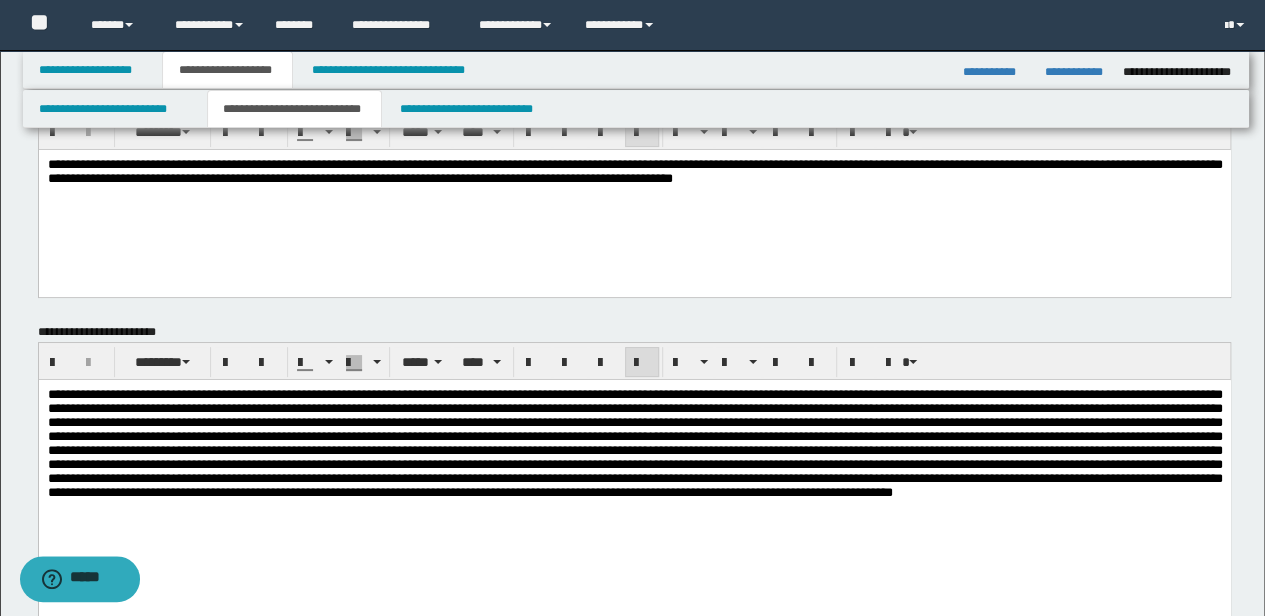 click at bounding box center (634, 443) 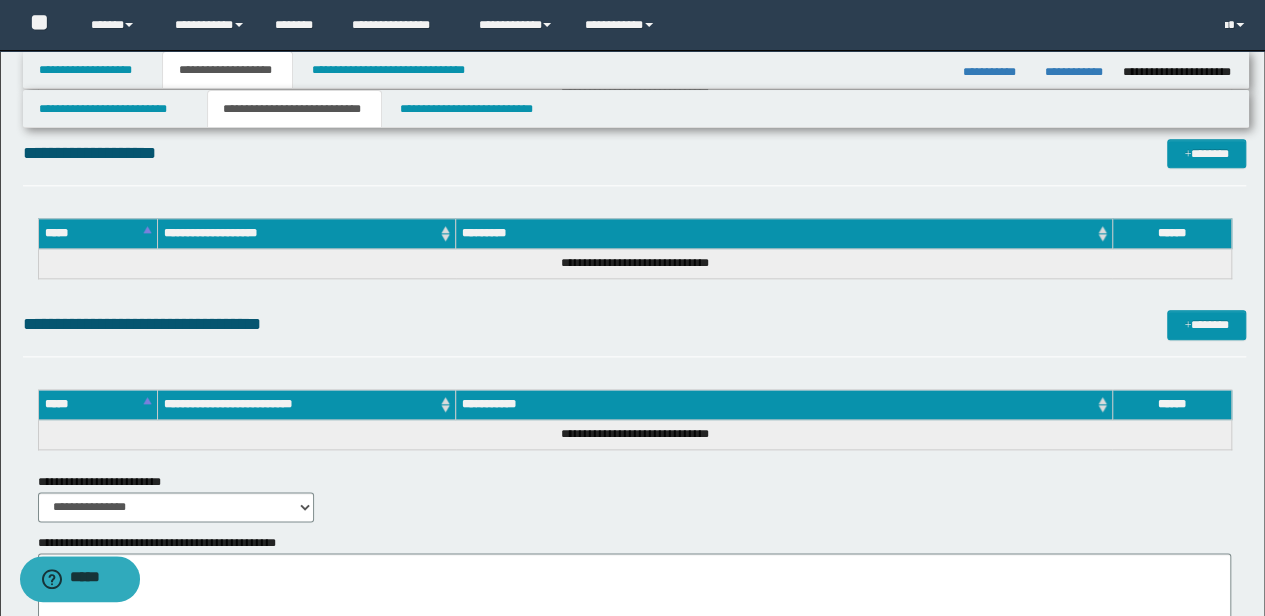 scroll, scrollTop: 1204, scrollLeft: 0, axis: vertical 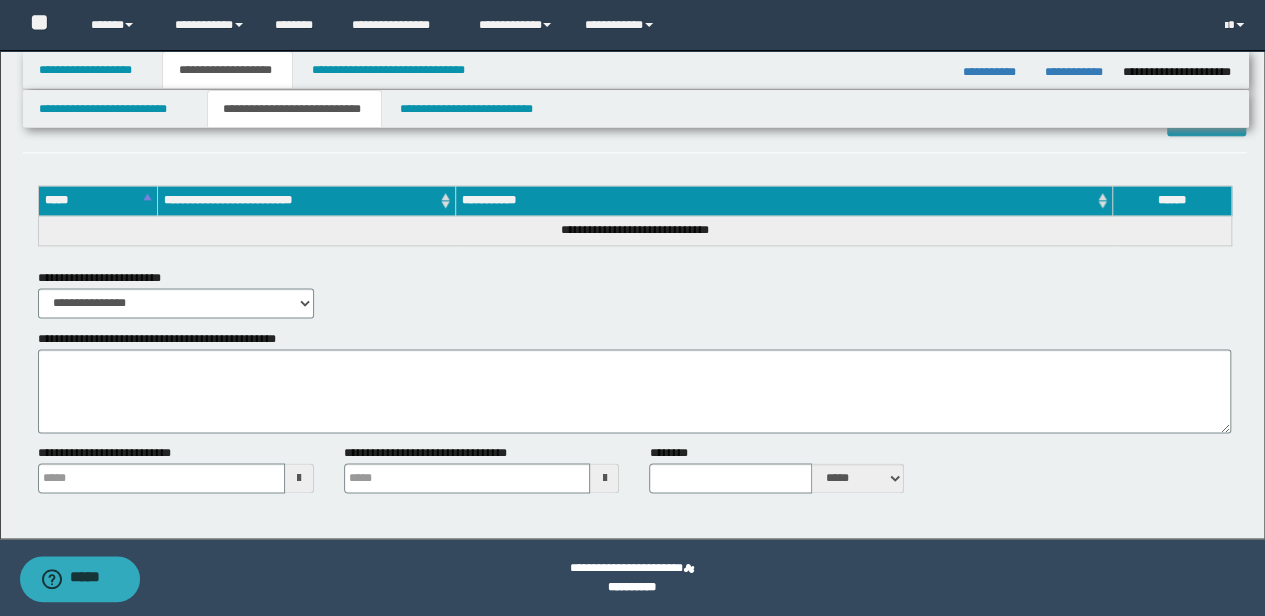type 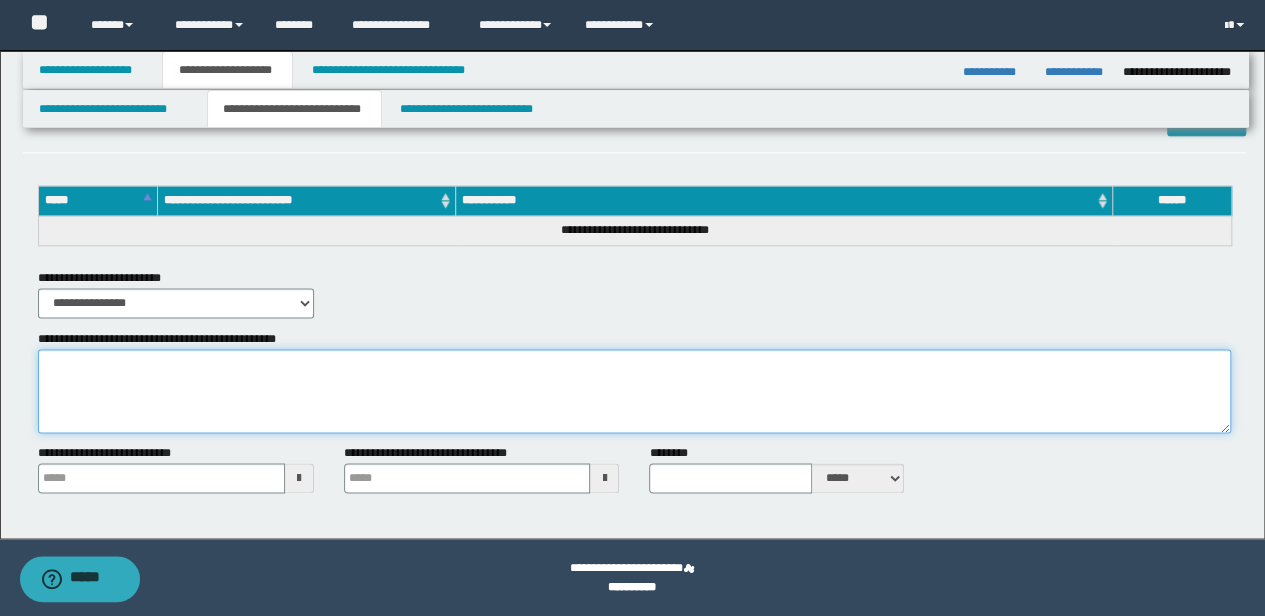 click on "**********" at bounding box center [635, 391] 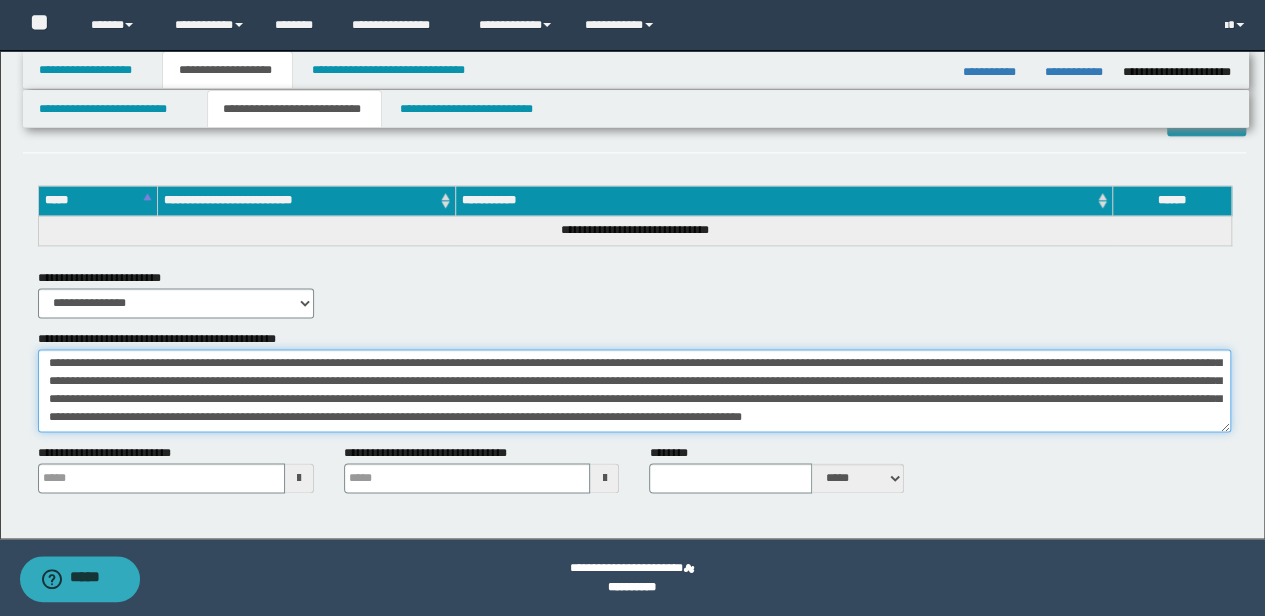scroll, scrollTop: 0, scrollLeft: 0, axis: both 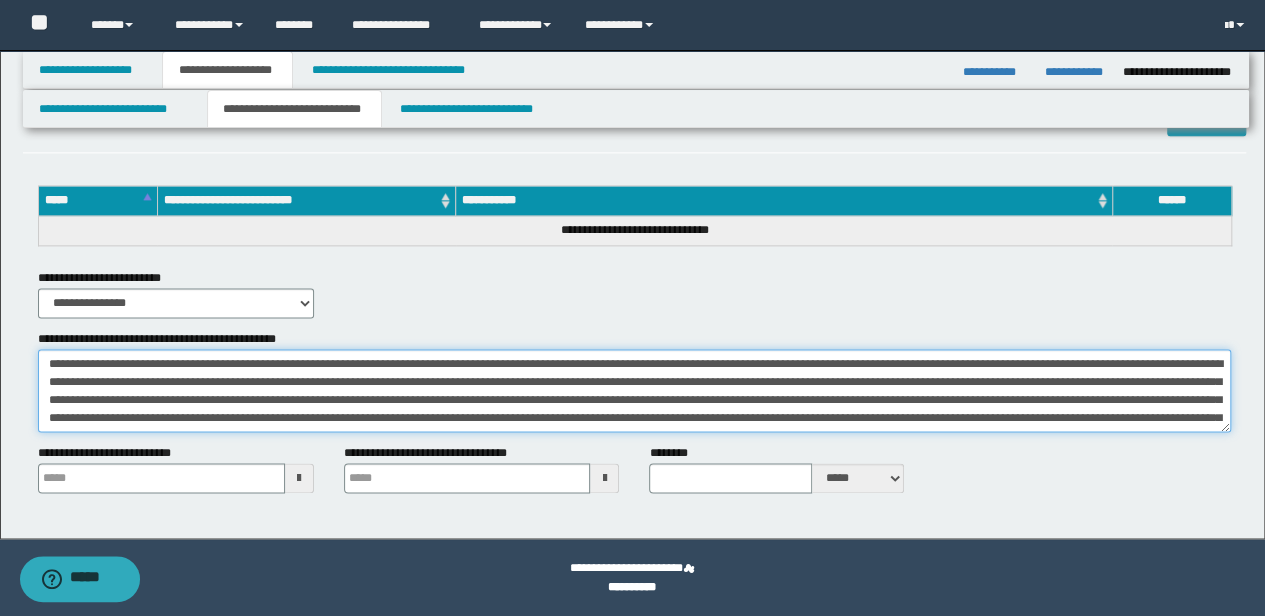 type on "**********" 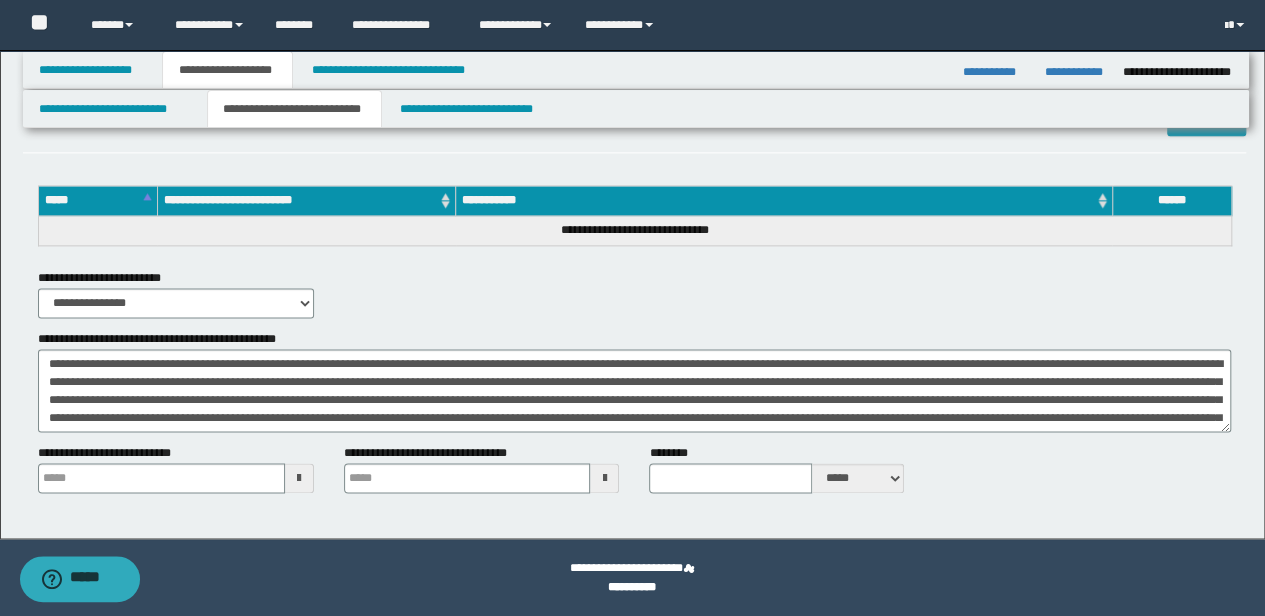 click on "**********" at bounding box center [635, 293] 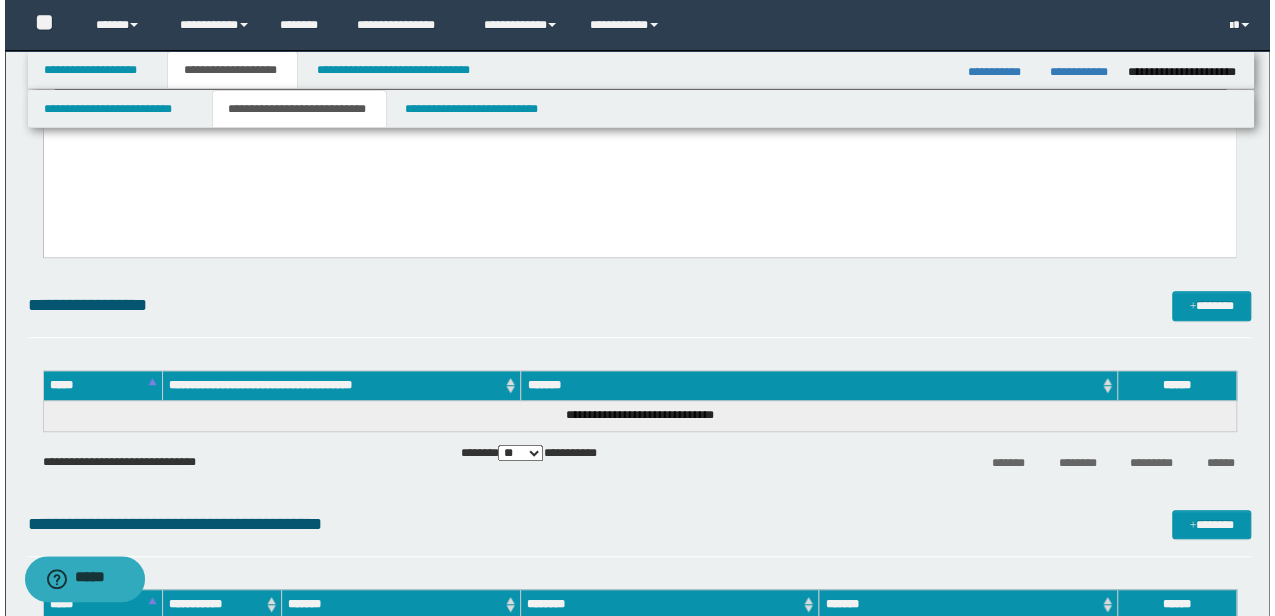 scroll, scrollTop: 466, scrollLeft: 0, axis: vertical 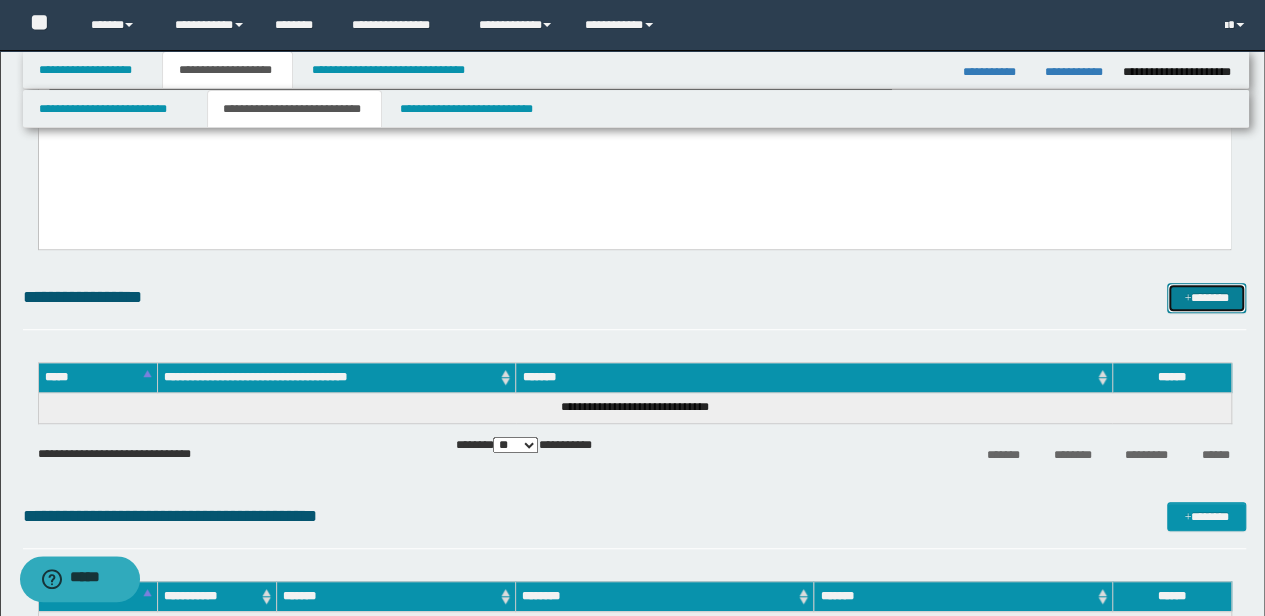 click on "*******" at bounding box center [1206, 297] 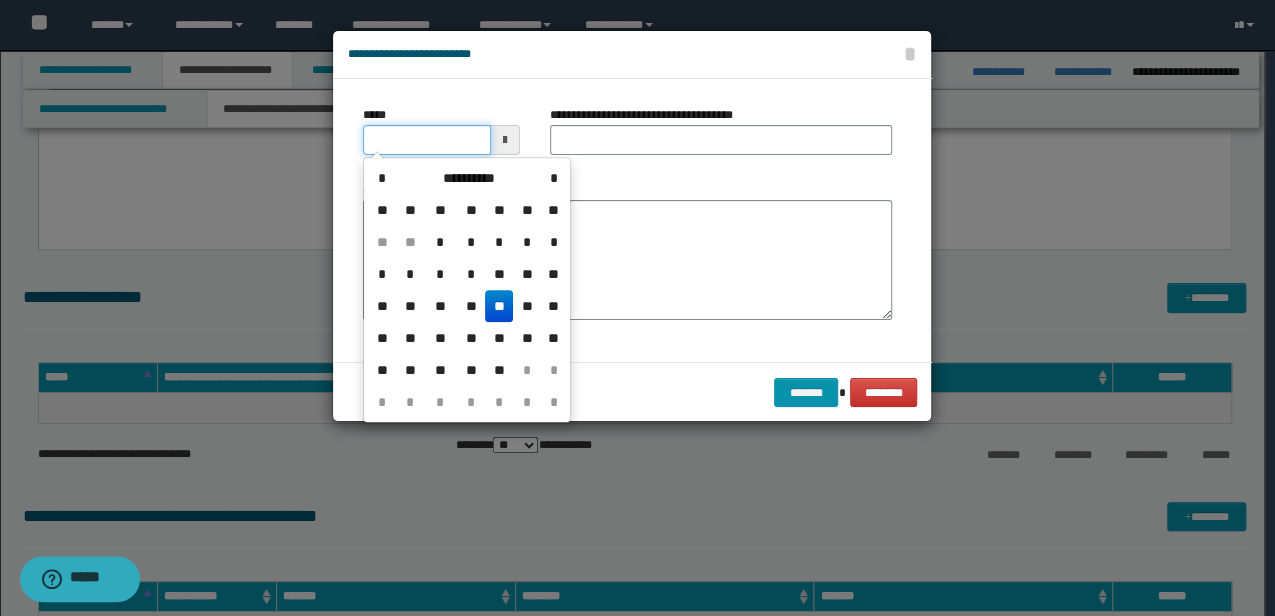 drag, startPoint x: 468, startPoint y: 147, endPoint x: 97, endPoint y: 92, distance: 375.05466 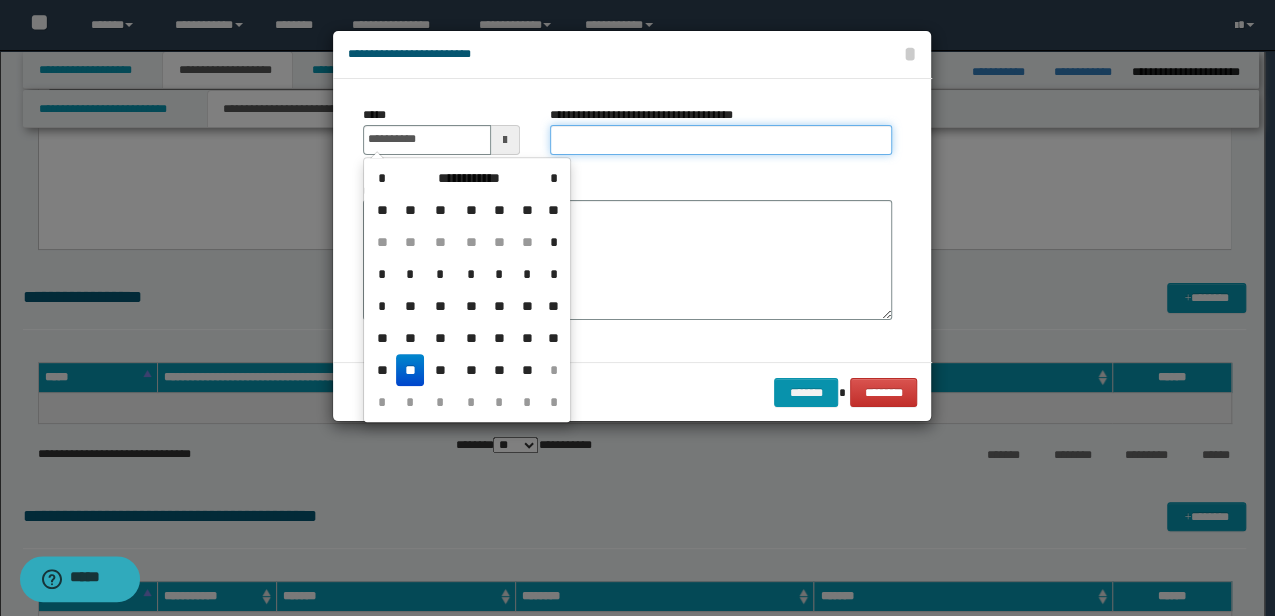 type on "**********" 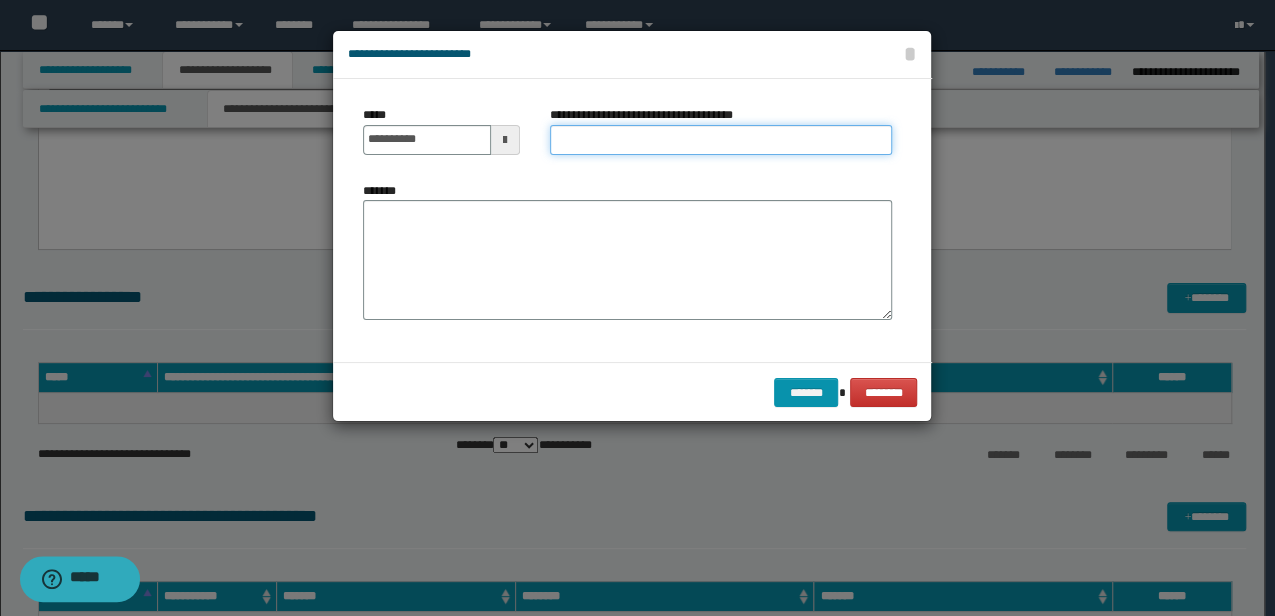 click on "**********" at bounding box center [721, 140] 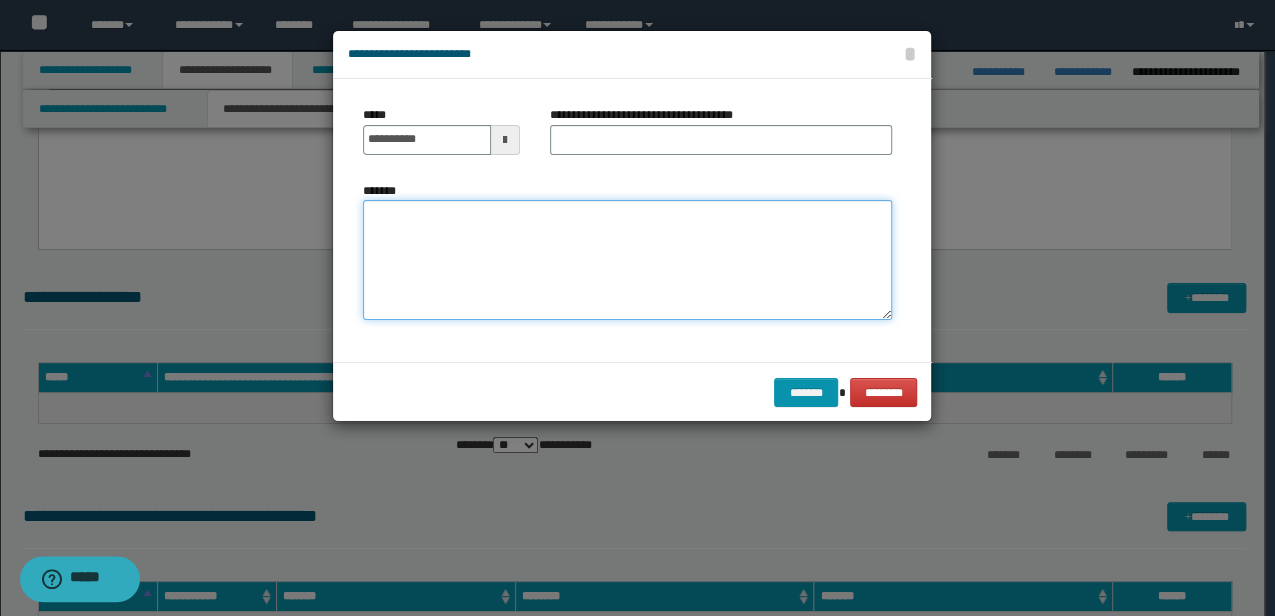 click on "*******" at bounding box center [627, 260] 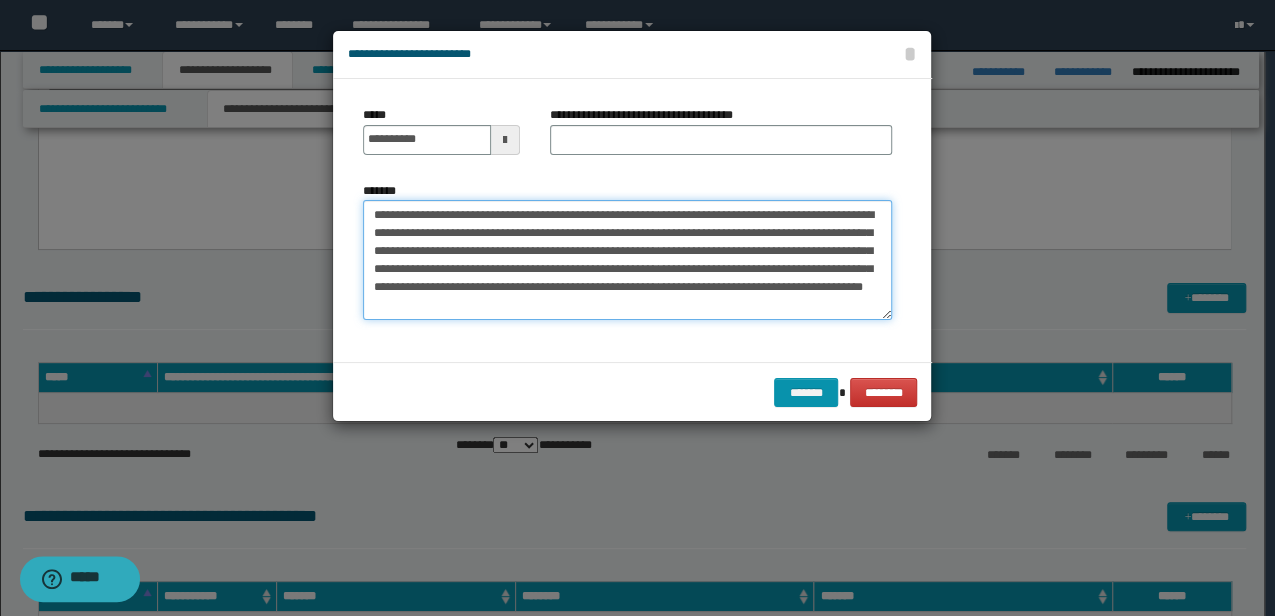 type on "**********" 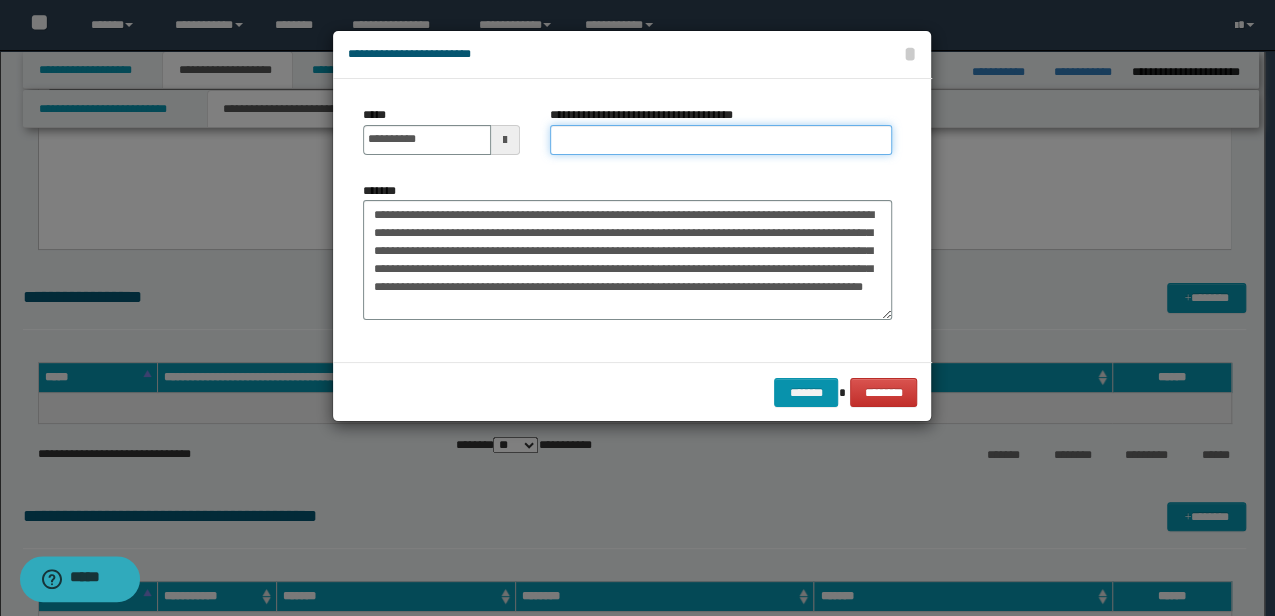 click on "**********" at bounding box center [721, 140] 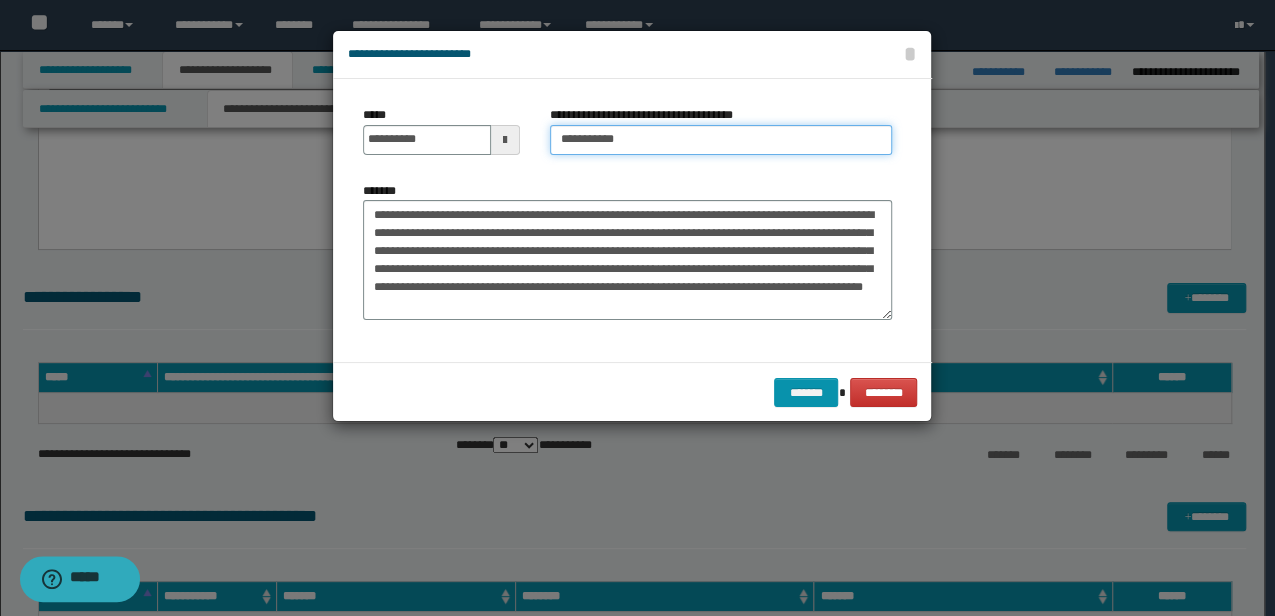 type on "**********" 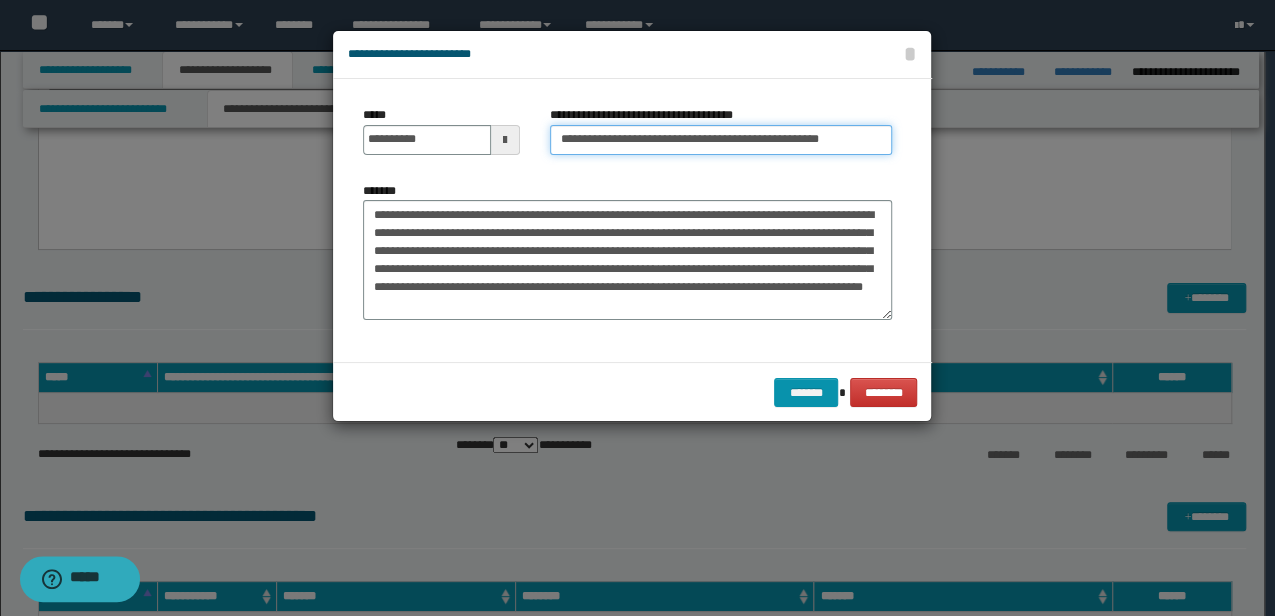 click on "*******" at bounding box center [806, 392] 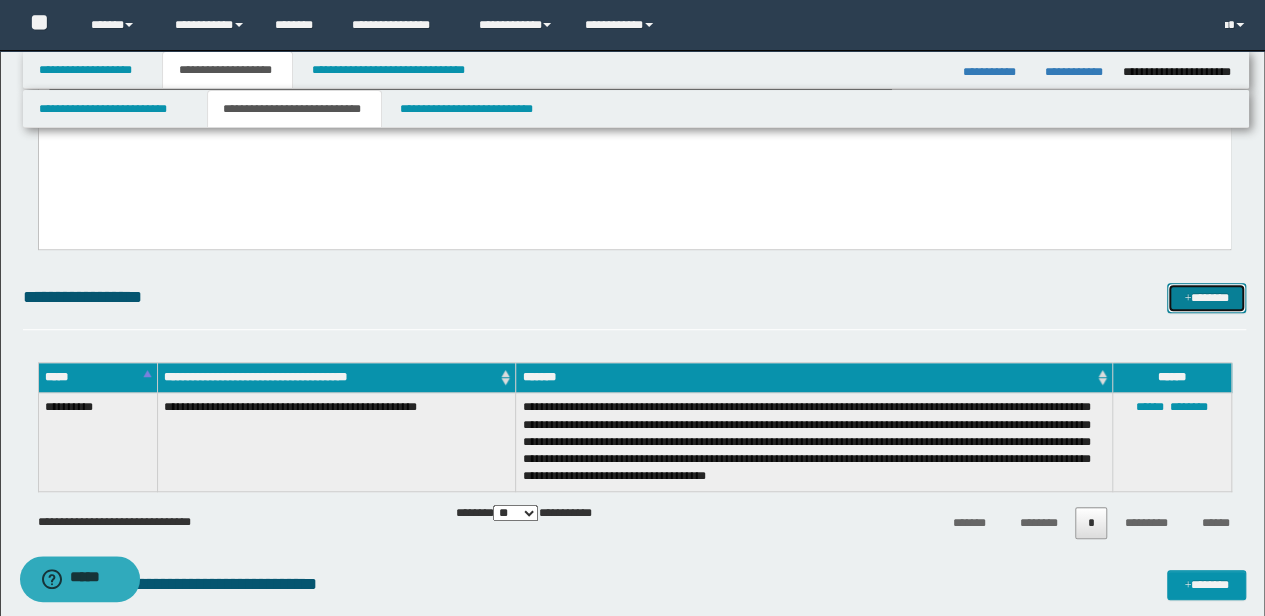 click on "*******" at bounding box center [1206, 297] 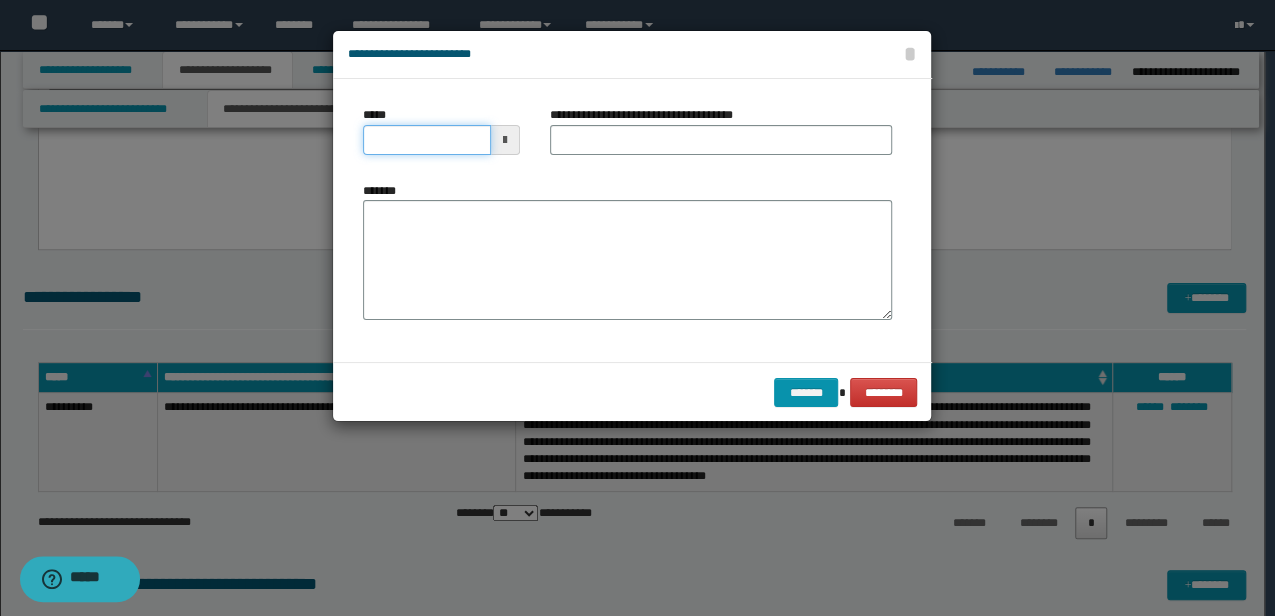drag, startPoint x: 452, startPoint y: 138, endPoint x: 73, endPoint y: 100, distance: 380.90024 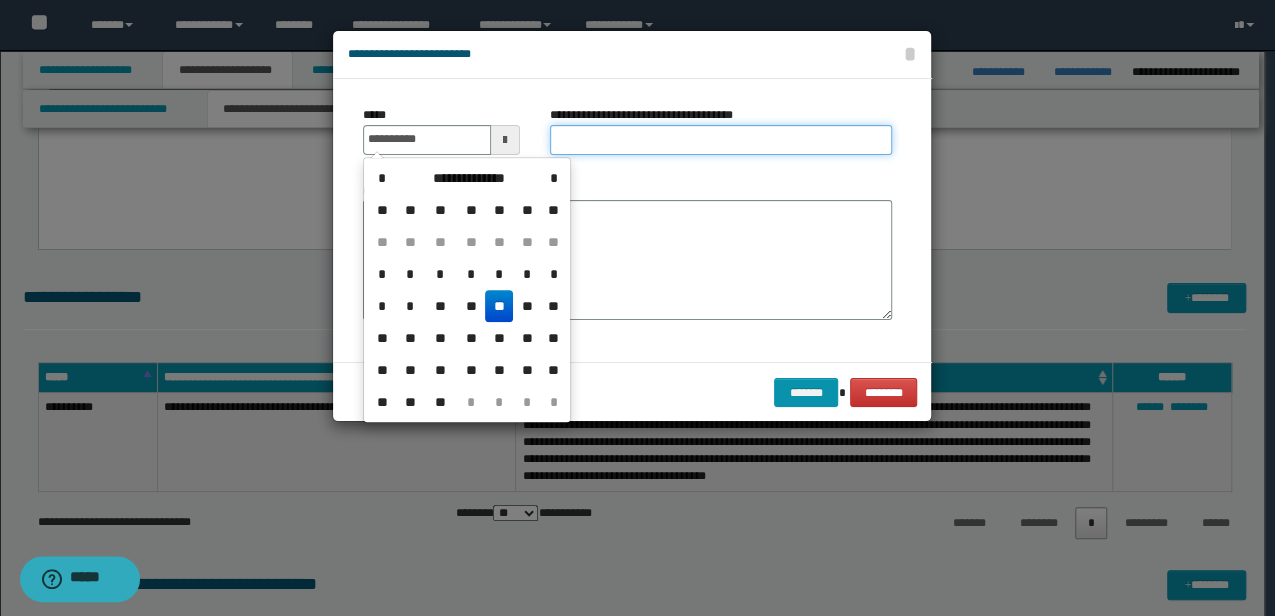 type on "**********" 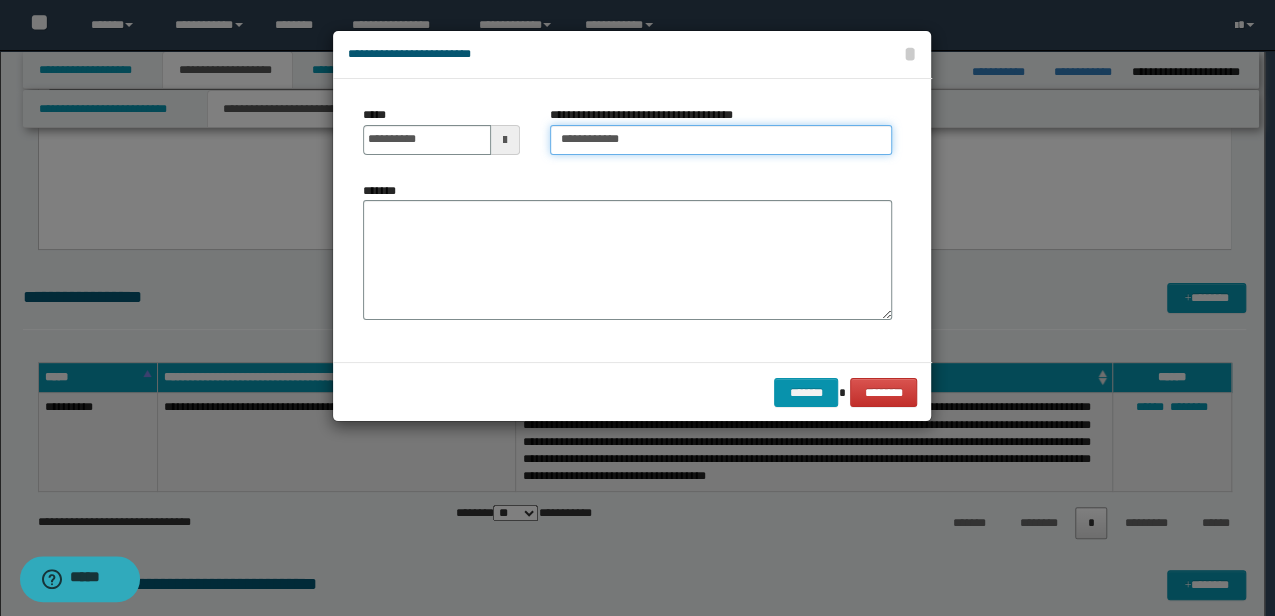 type on "**********" 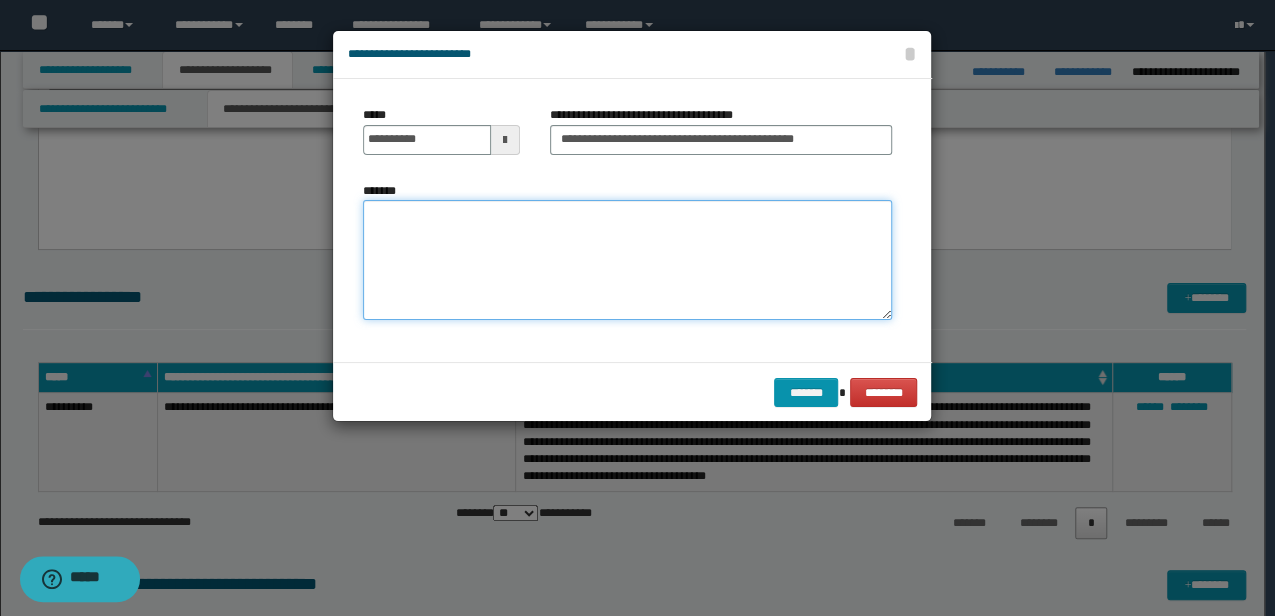 click on "*******" at bounding box center (627, 260) 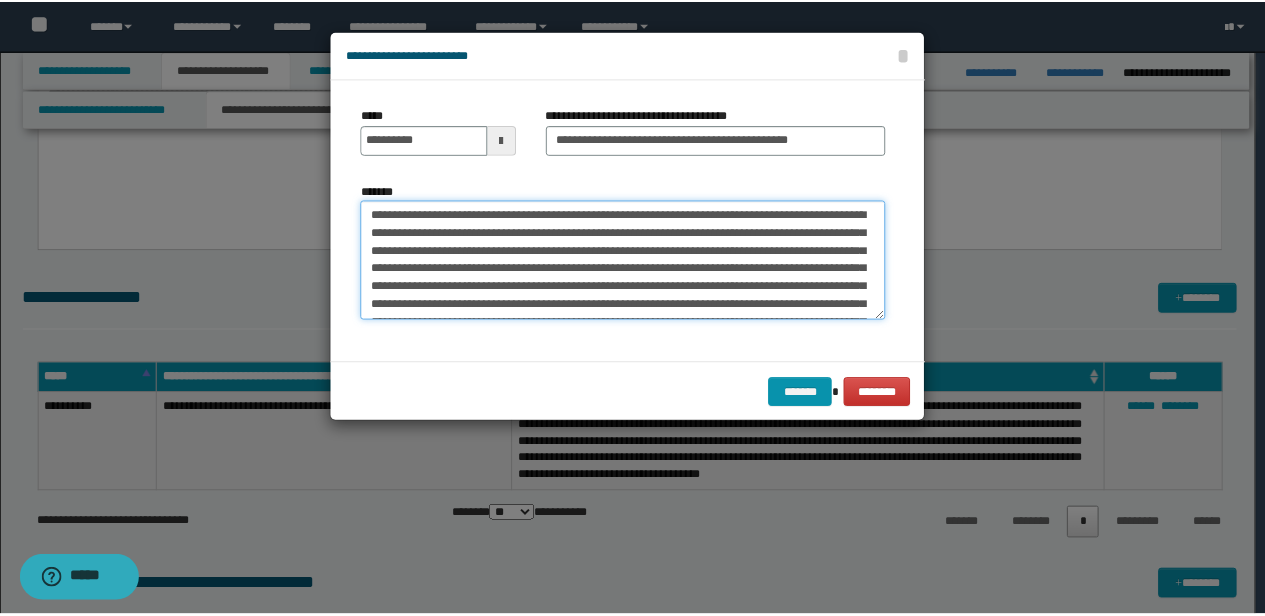 scroll, scrollTop: 102, scrollLeft: 0, axis: vertical 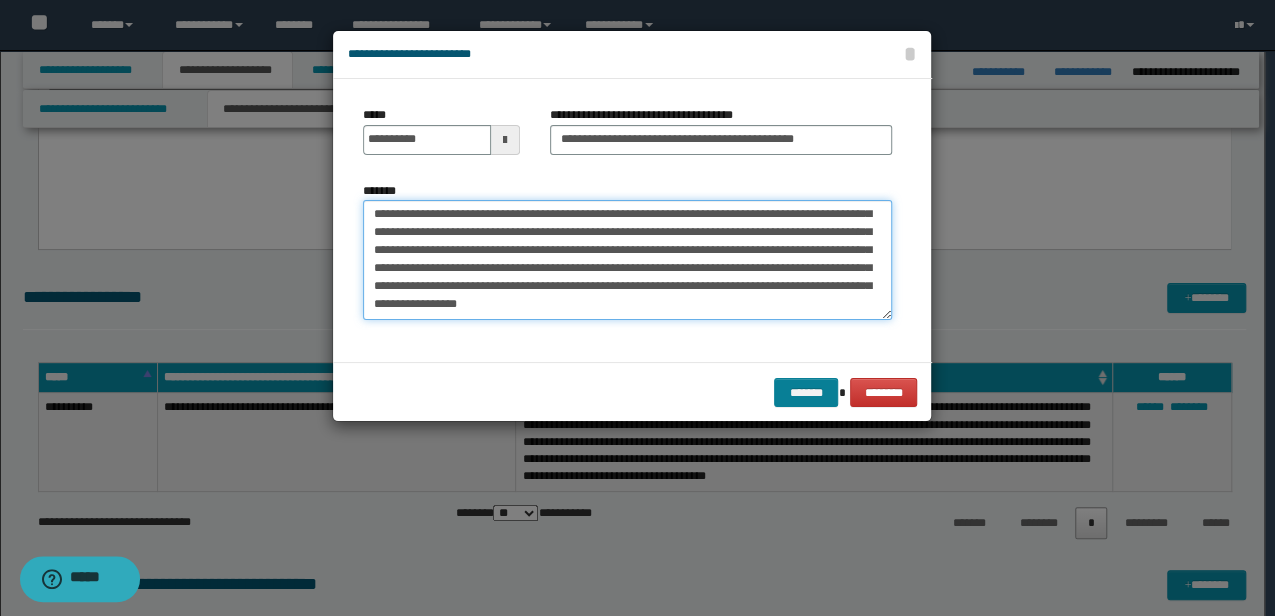 type on "**********" 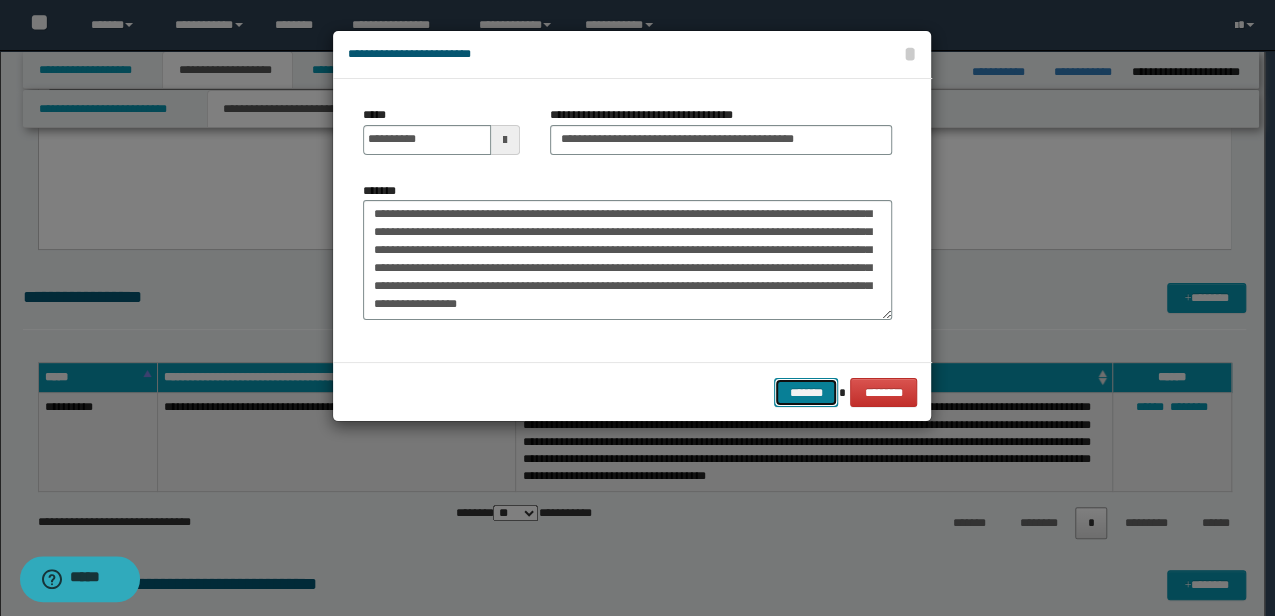 click on "*******" at bounding box center [806, 392] 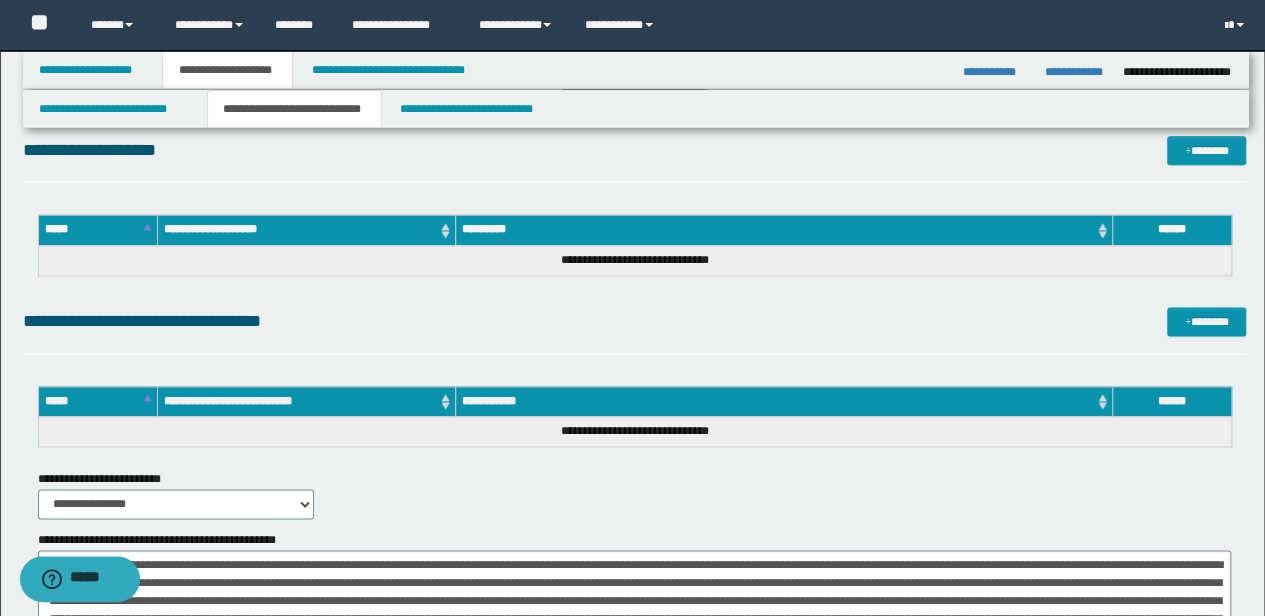 scroll, scrollTop: 1123, scrollLeft: 0, axis: vertical 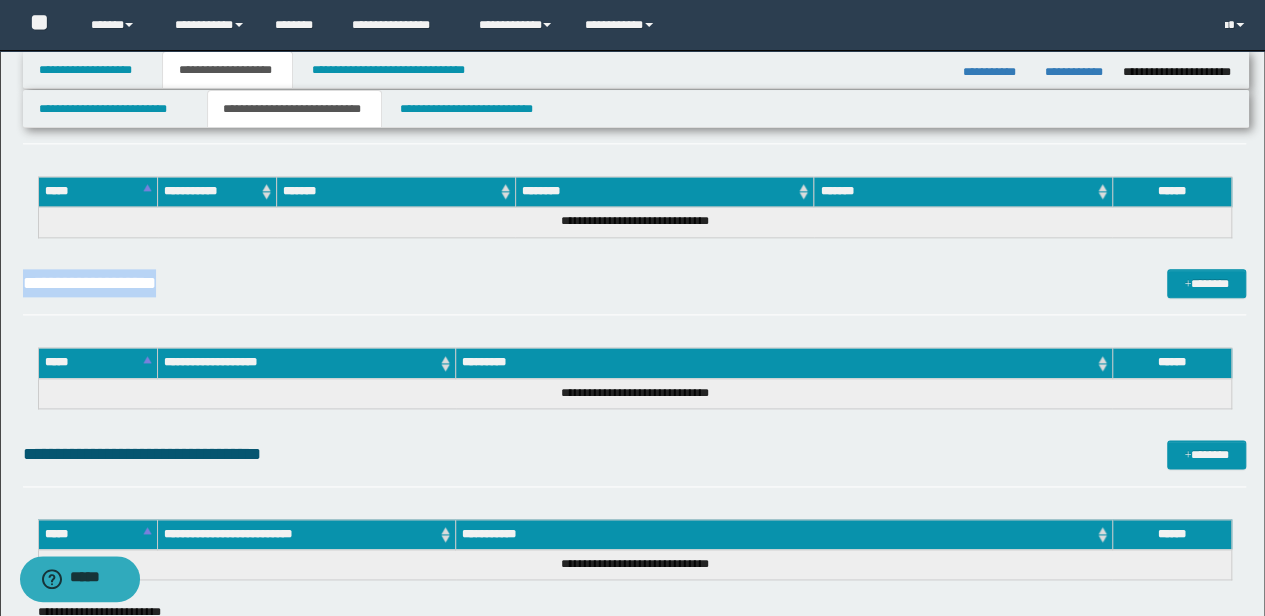 drag, startPoint x: 0, startPoint y: 276, endPoint x: 283, endPoint y: 277, distance: 283.00177 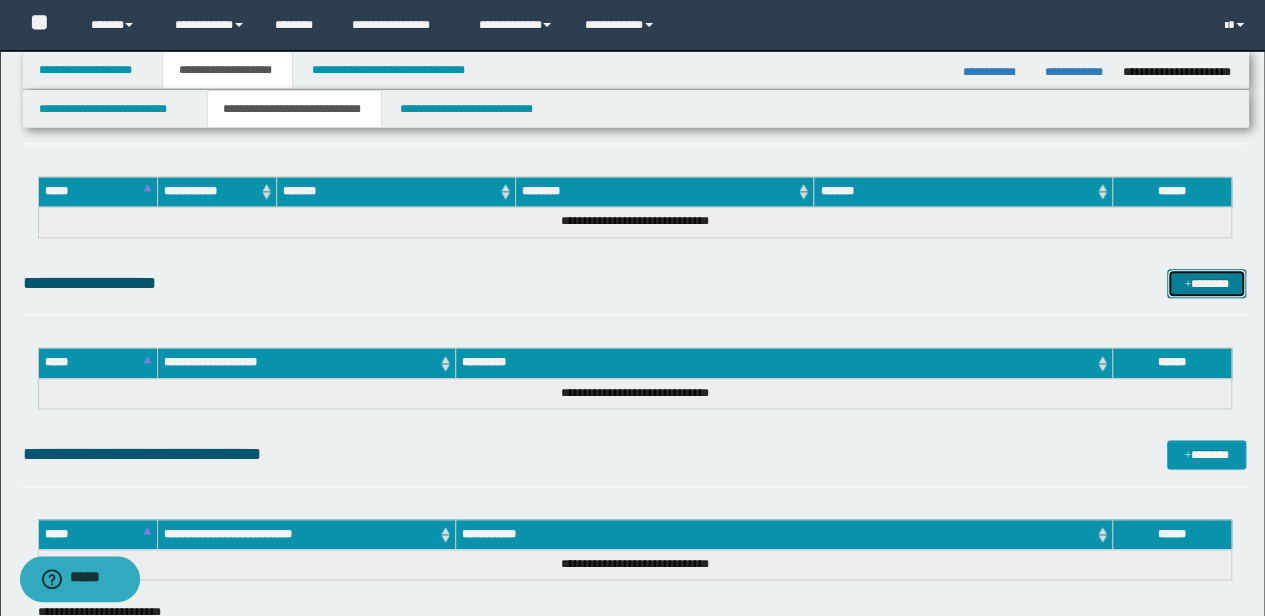 click on "*******" at bounding box center [1206, 283] 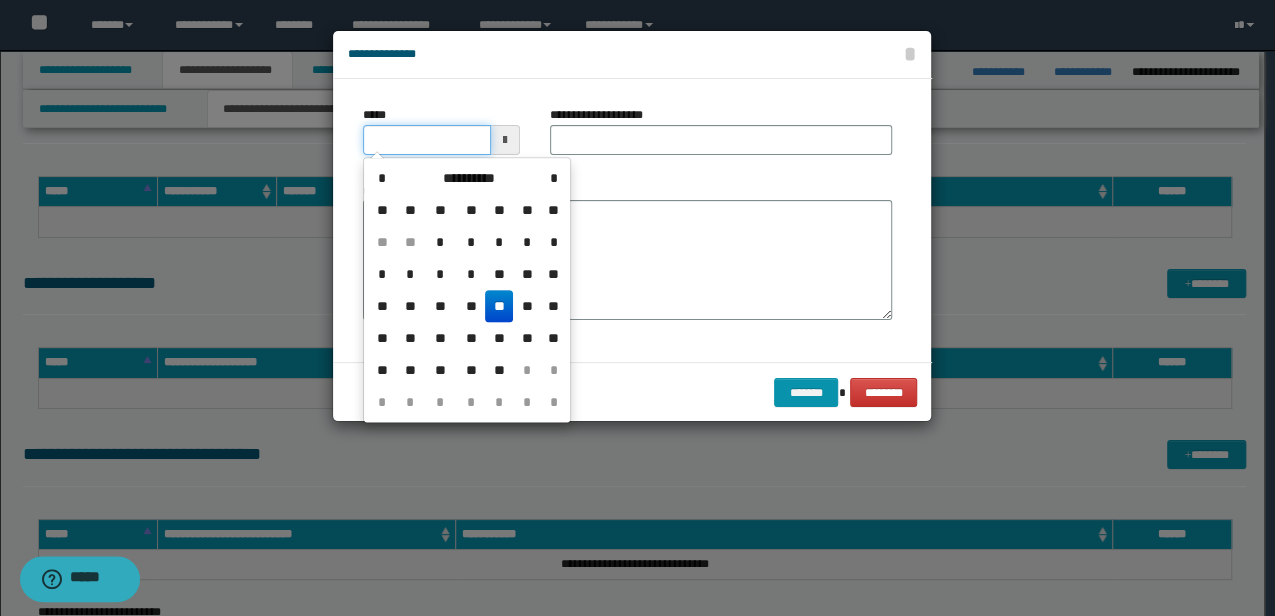 drag, startPoint x: 459, startPoint y: 148, endPoint x: 235, endPoint y: 141, distance: 224.10934 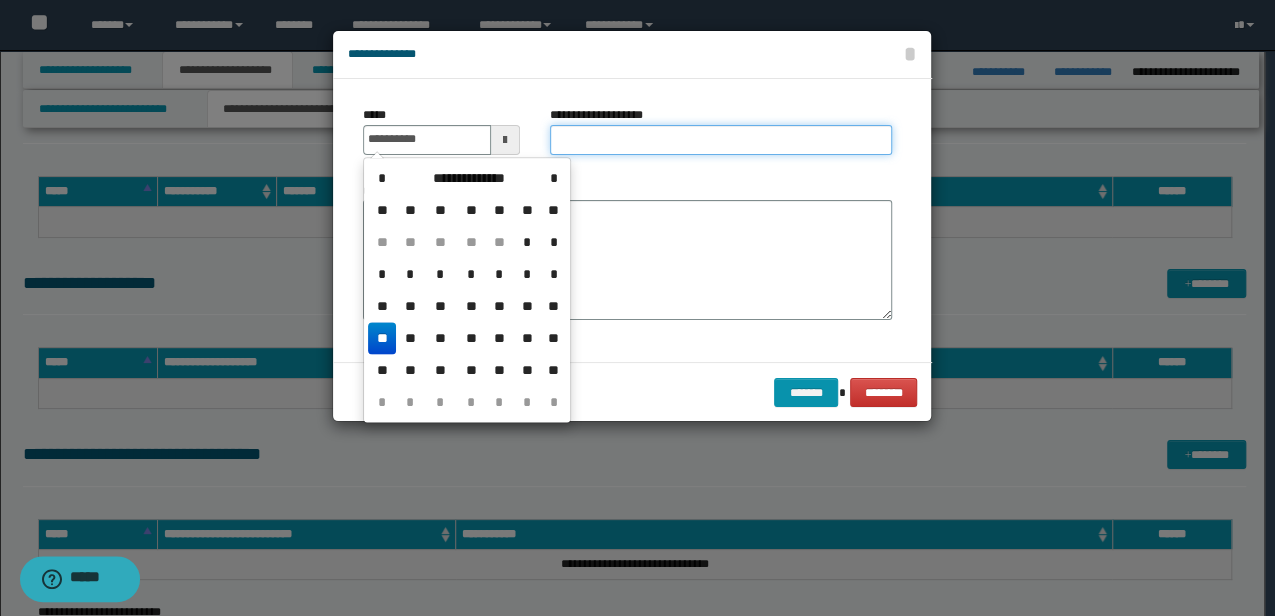 type on "**********" 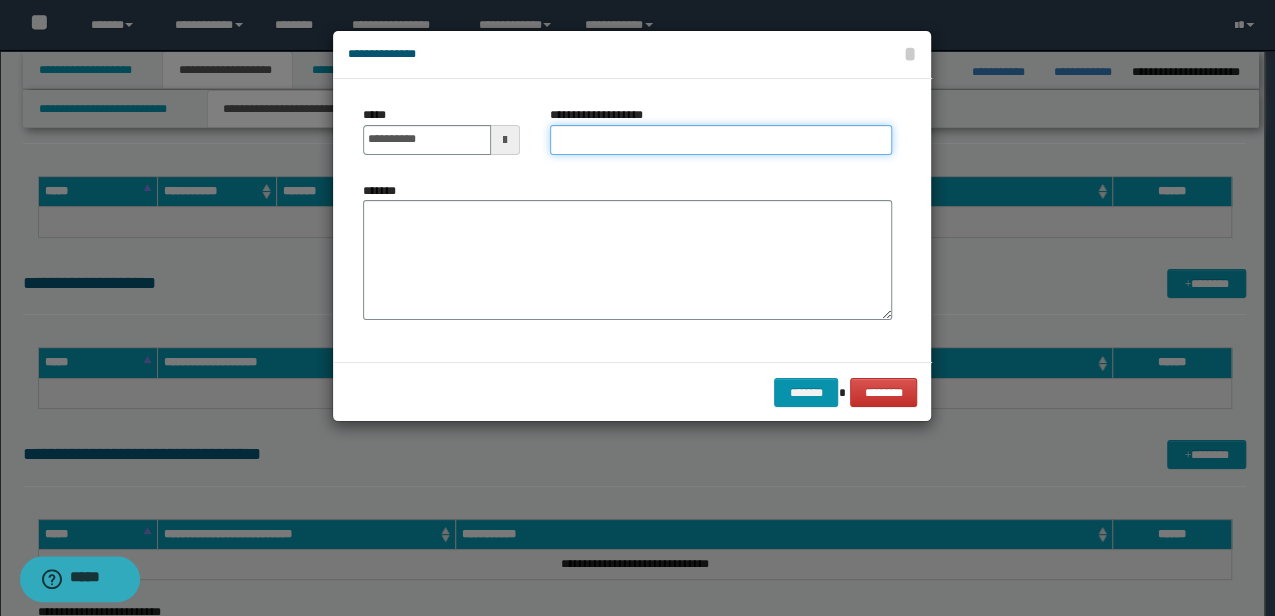 click on "**********" at bounding box center (721, 140) 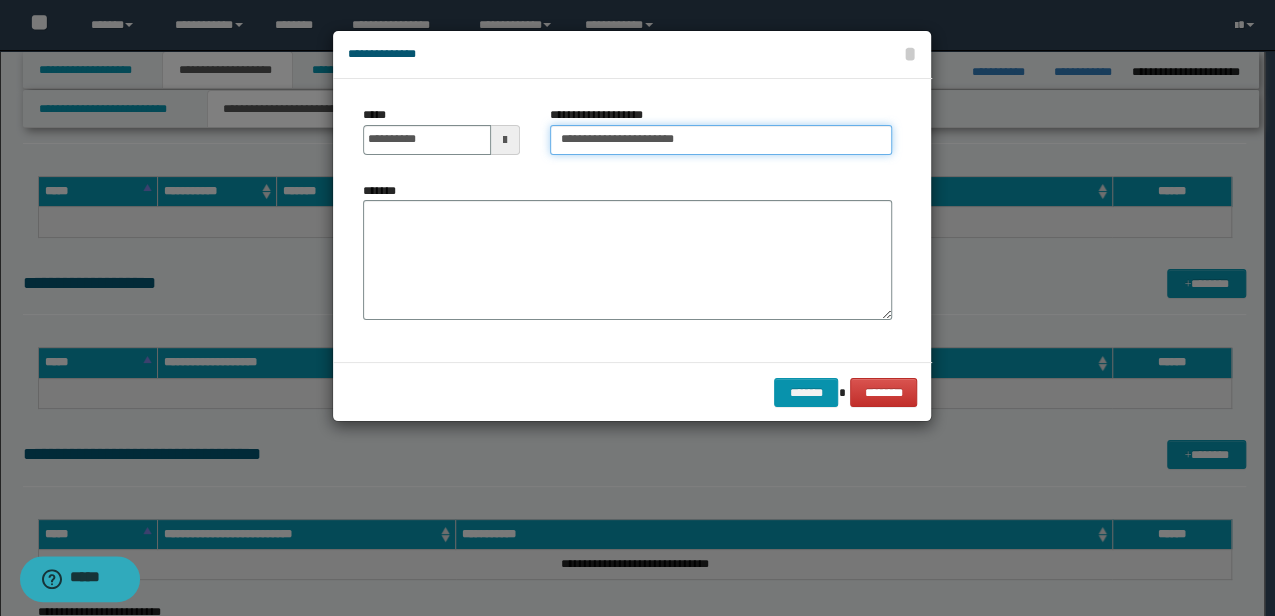 type on "**********" 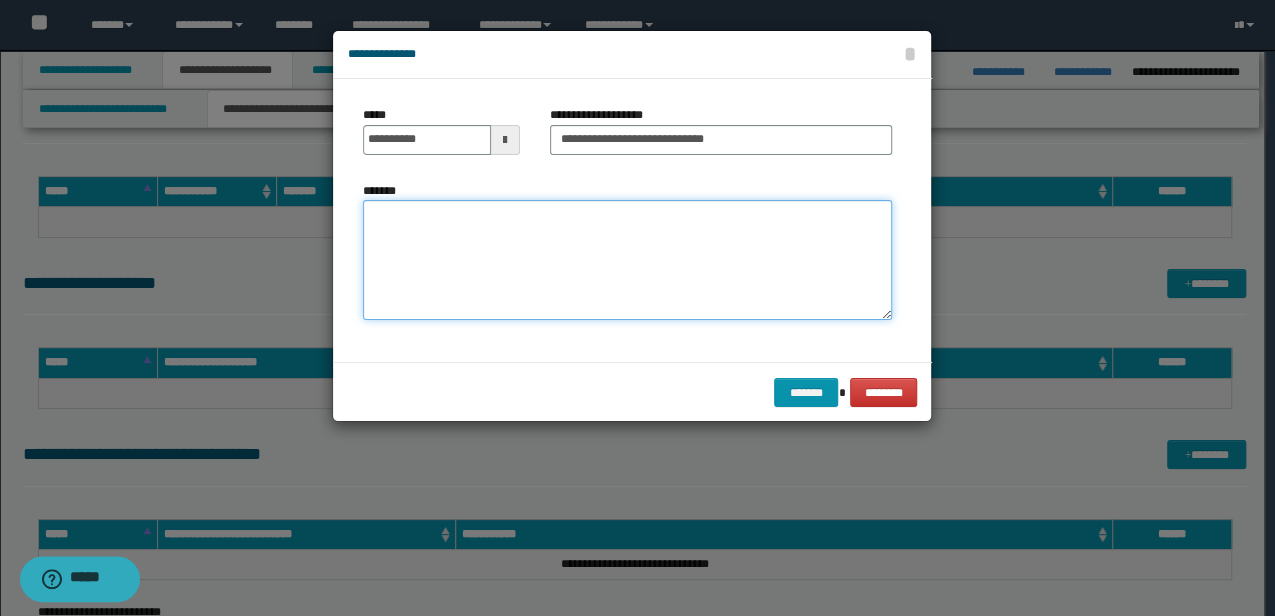 click on "*******" at bounding box center [627, 260] 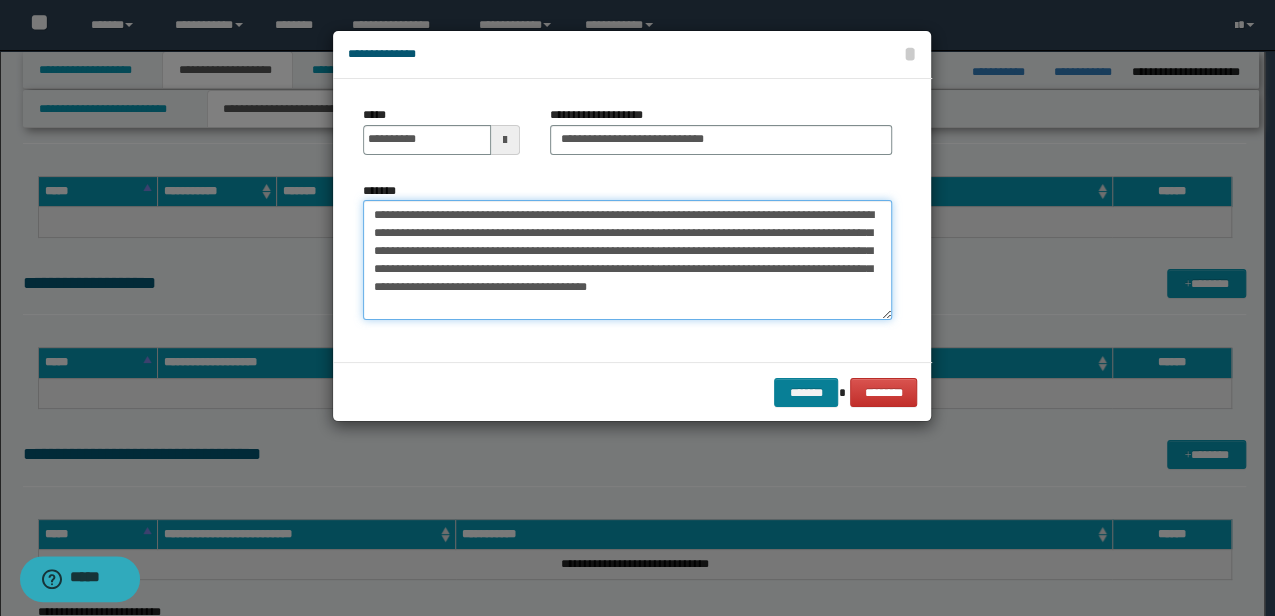 type on "**********" 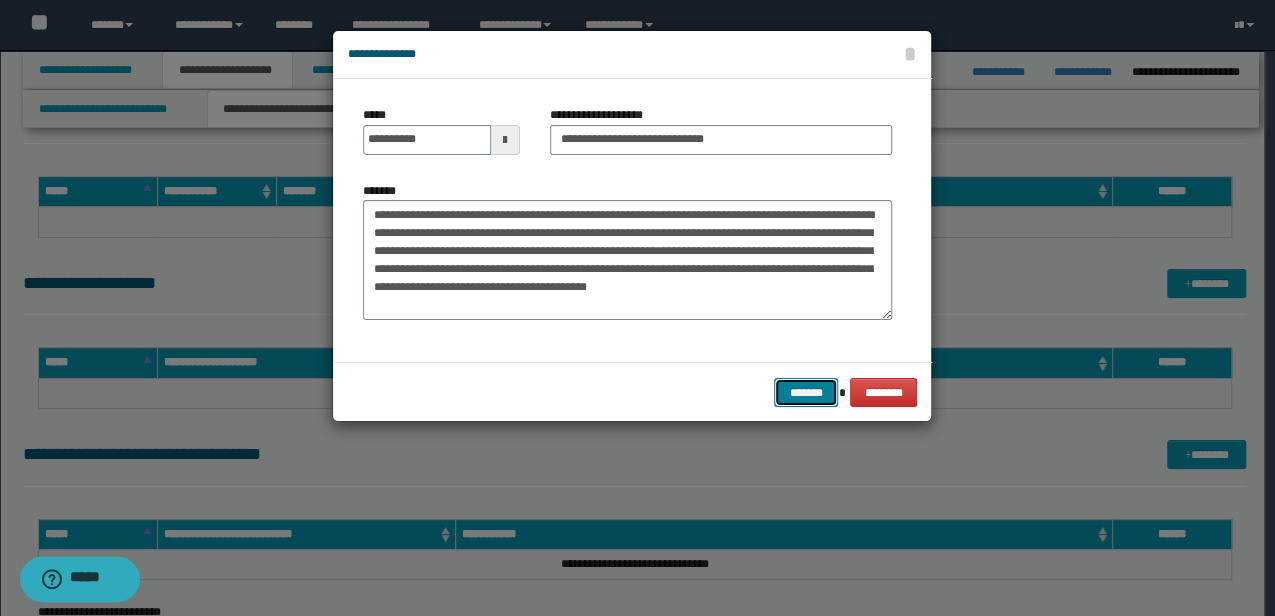 click on "*******" at bounding box center (806, 392) 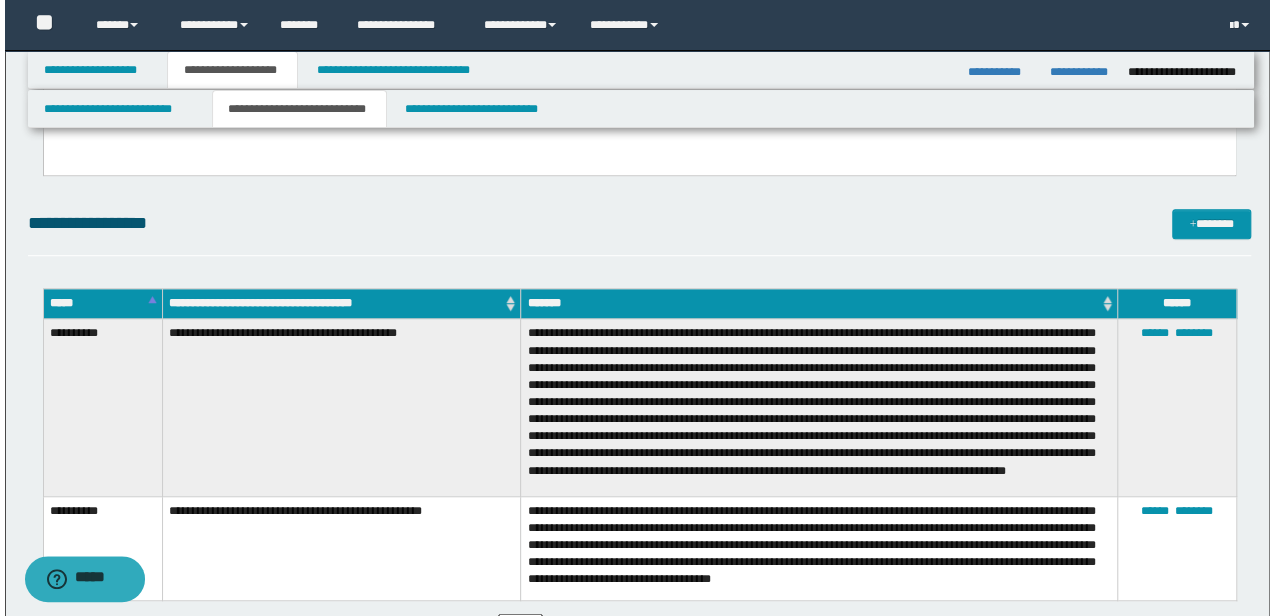 scroll, scrollTop: 590, scrollLeft: 0, axis: vertical 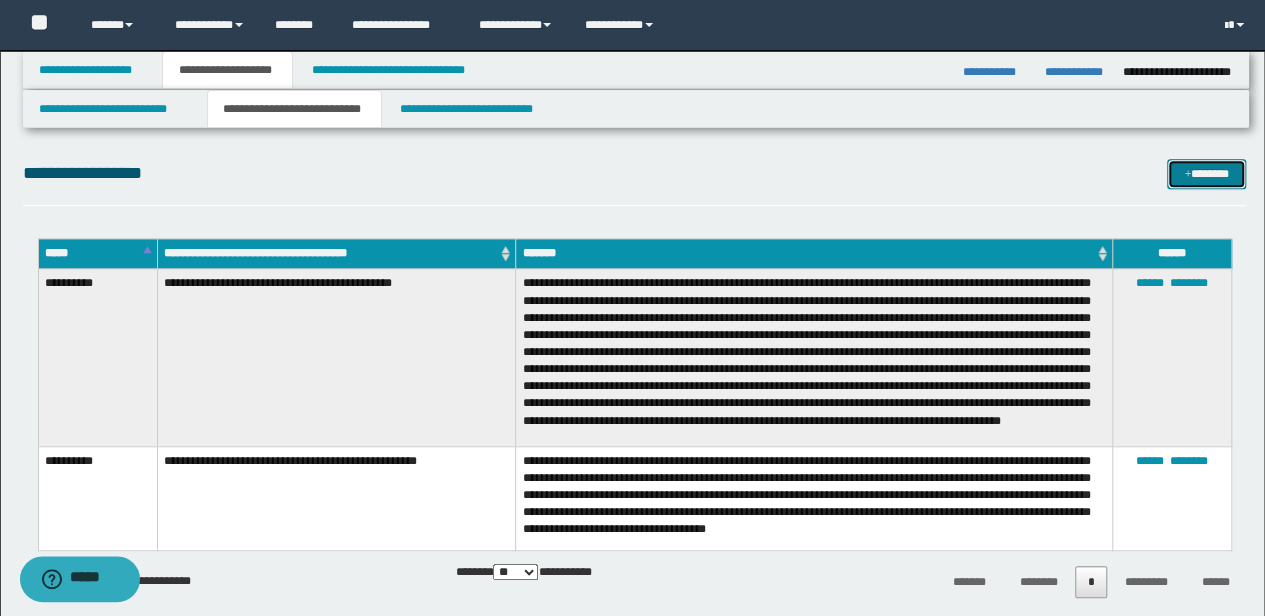 click on "*******" at bounding box center (1206, 173) 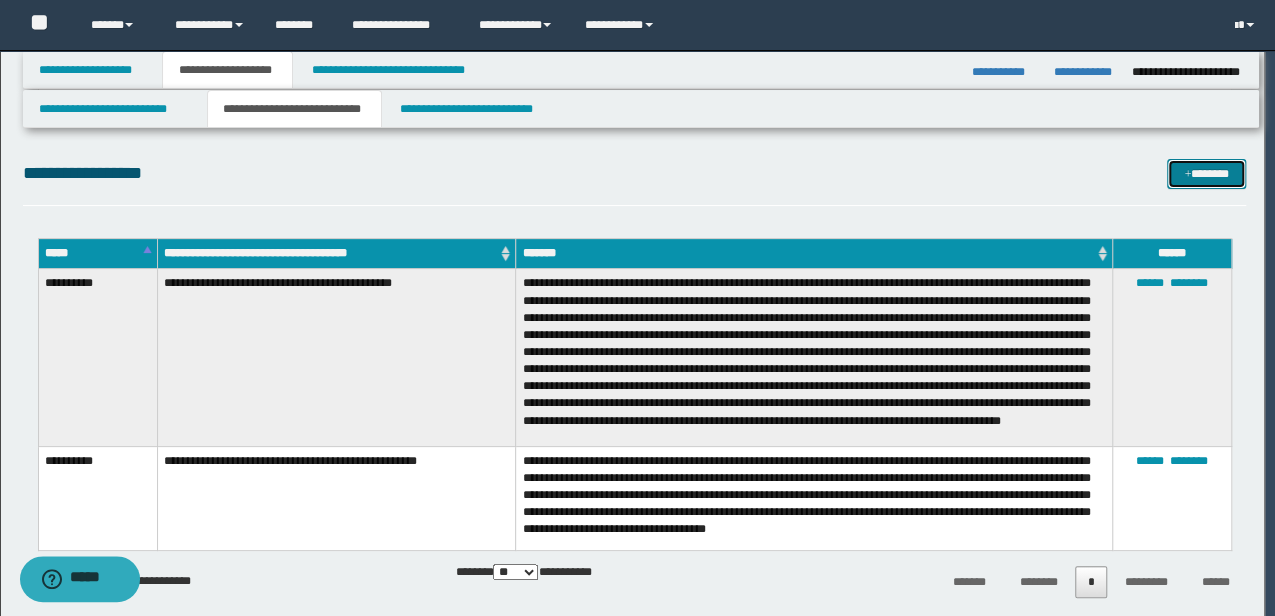 scroll, scrollTop: 0, scrollLeft: 0, axis: both 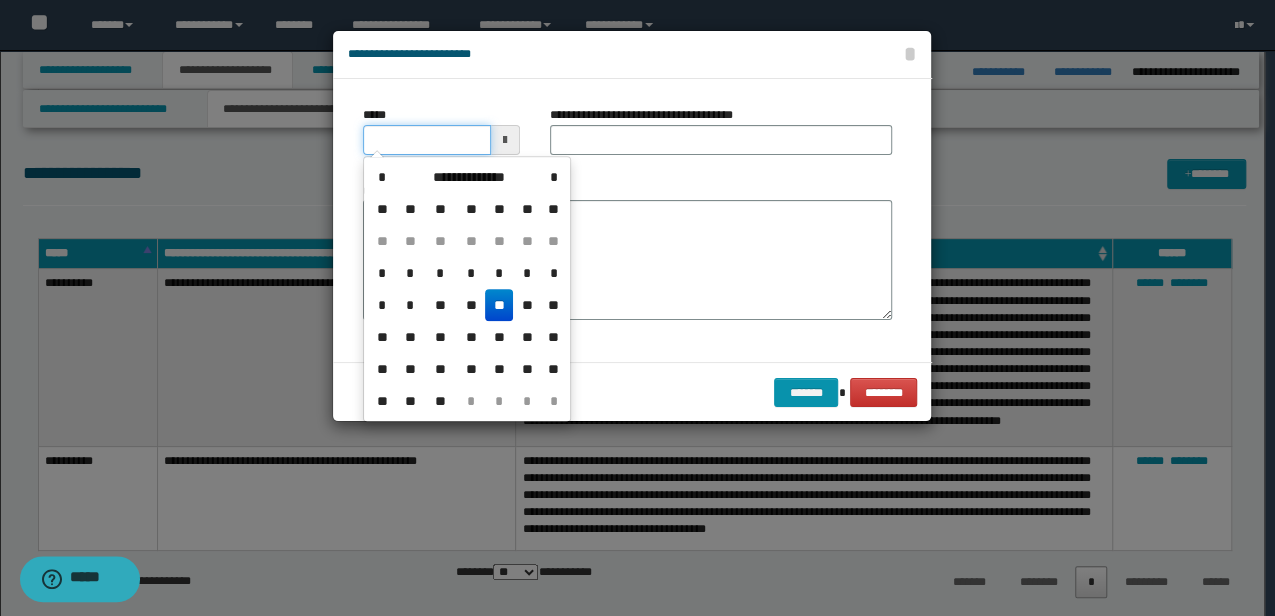 drag, startPoint x: 444, startPoint y: 132, endPoint x: 304, endPoint y: 118, distance: 140.69826 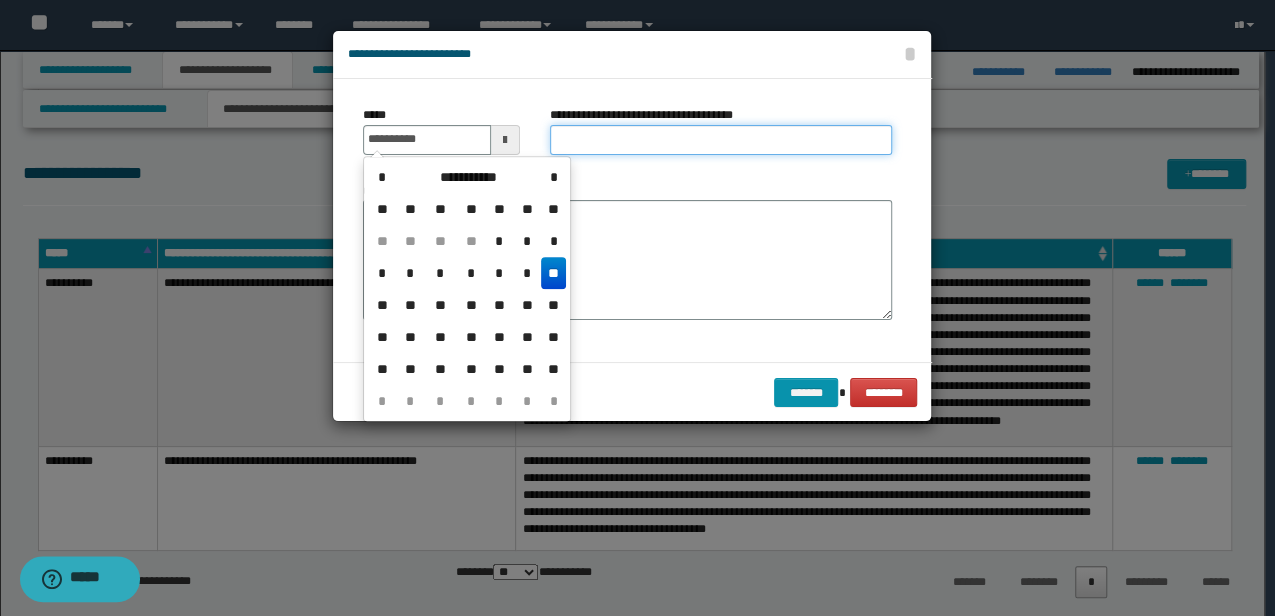 type on "**********" 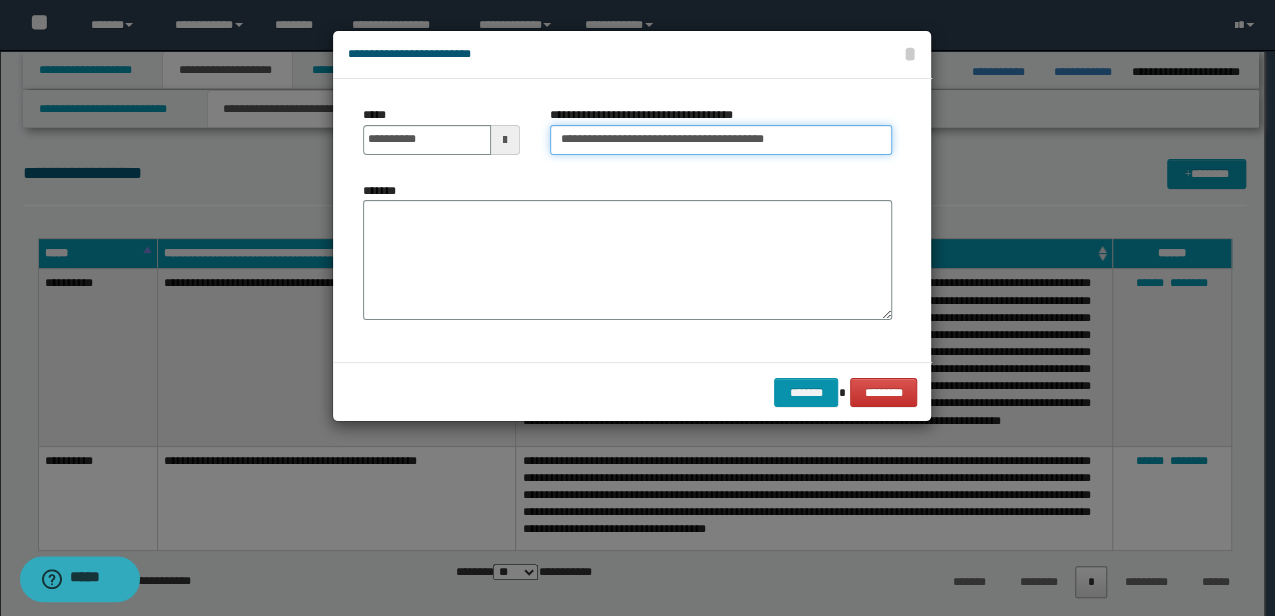 type on "**********" 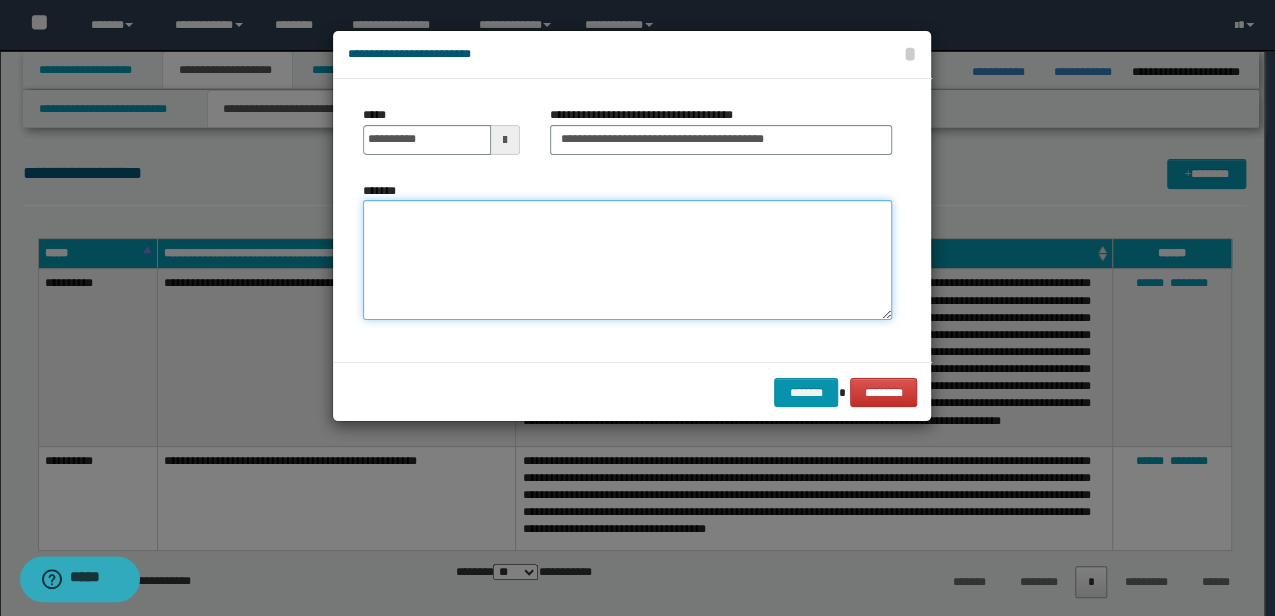 click on "*******" at bounding box center (627, 259) 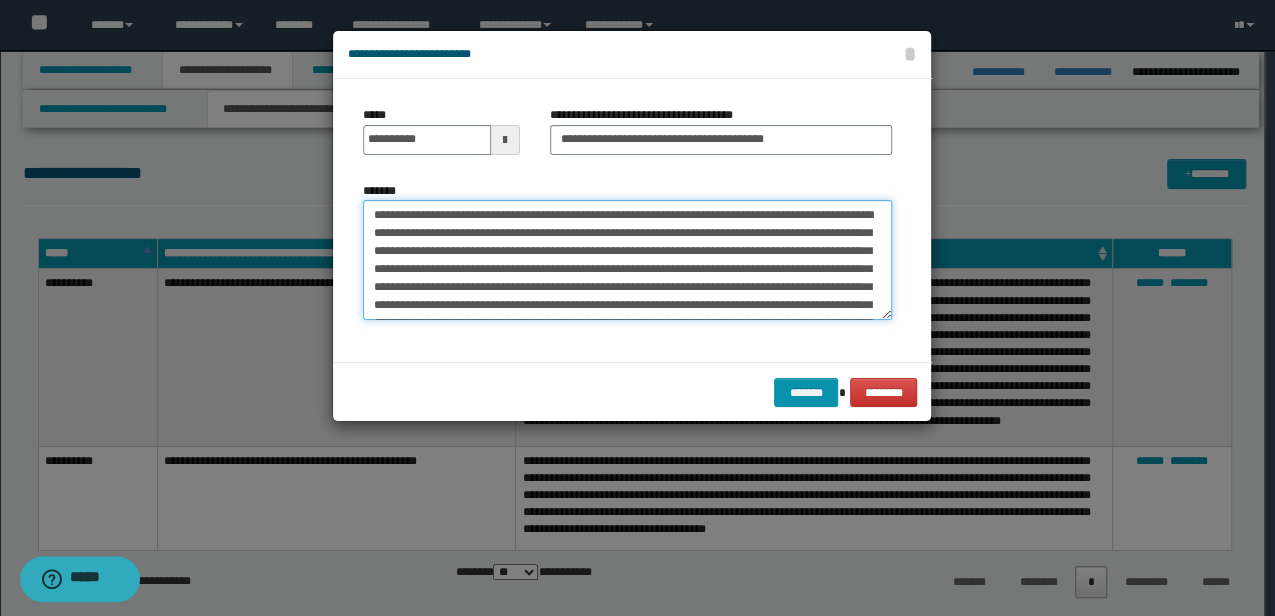 scroll, scrollTop: 570, scrollLeft: 0, axis: vertical 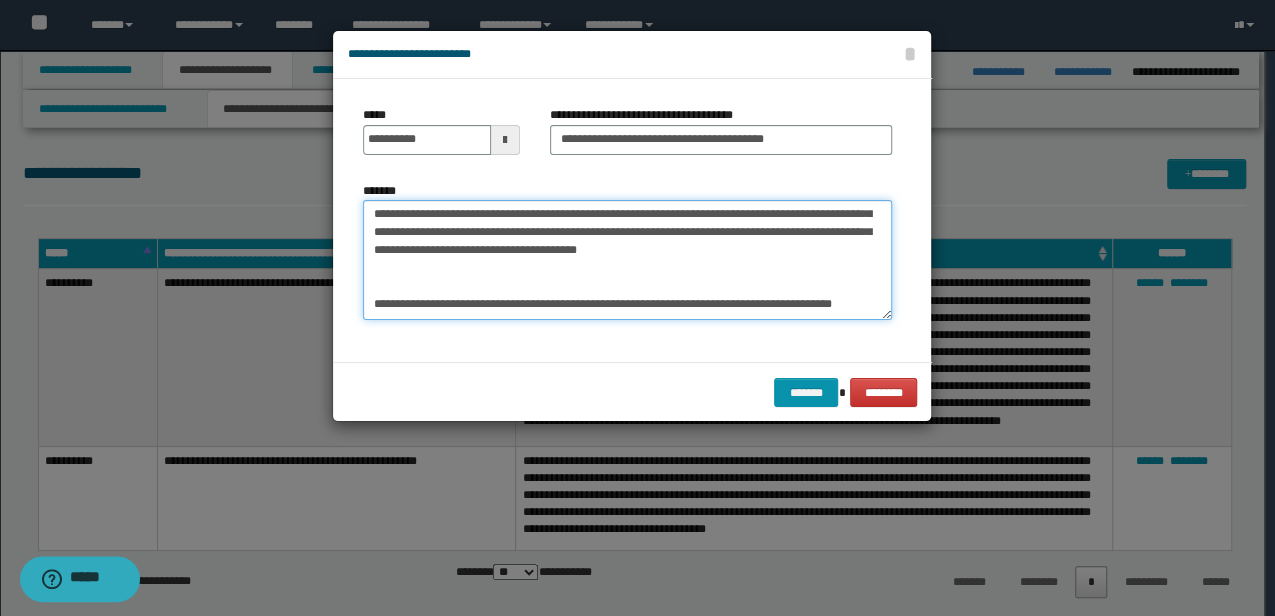click on "*******" at bounding box center [627, 259] 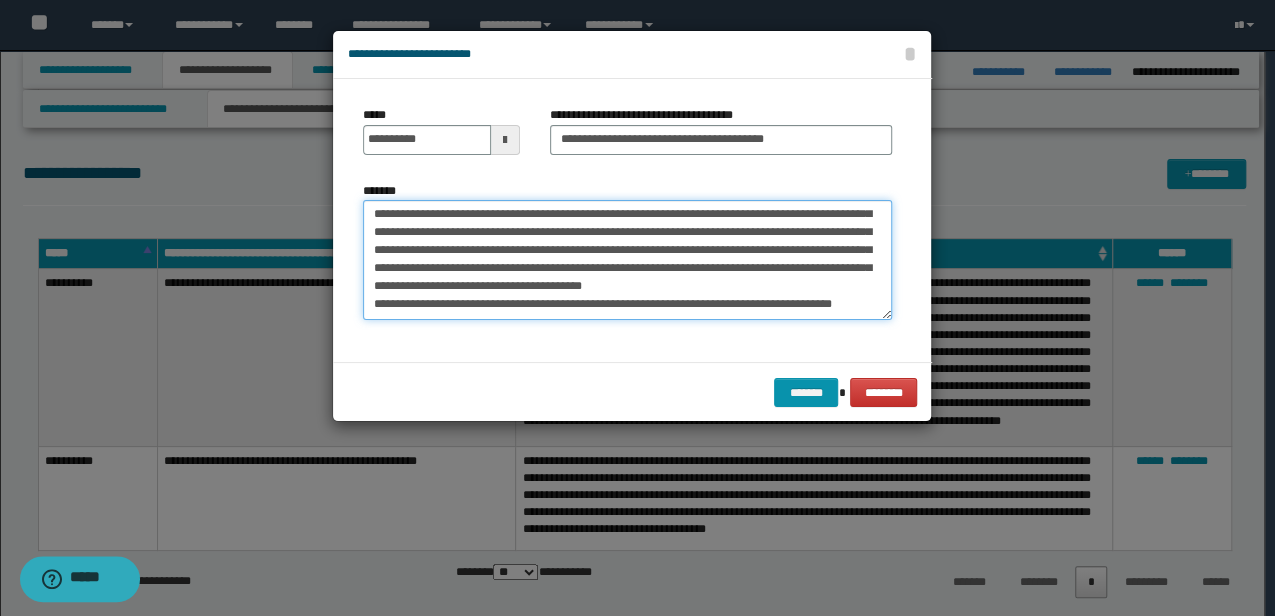 scroll, scrollTop: 534, scrollLeft: 0, axis: vertical 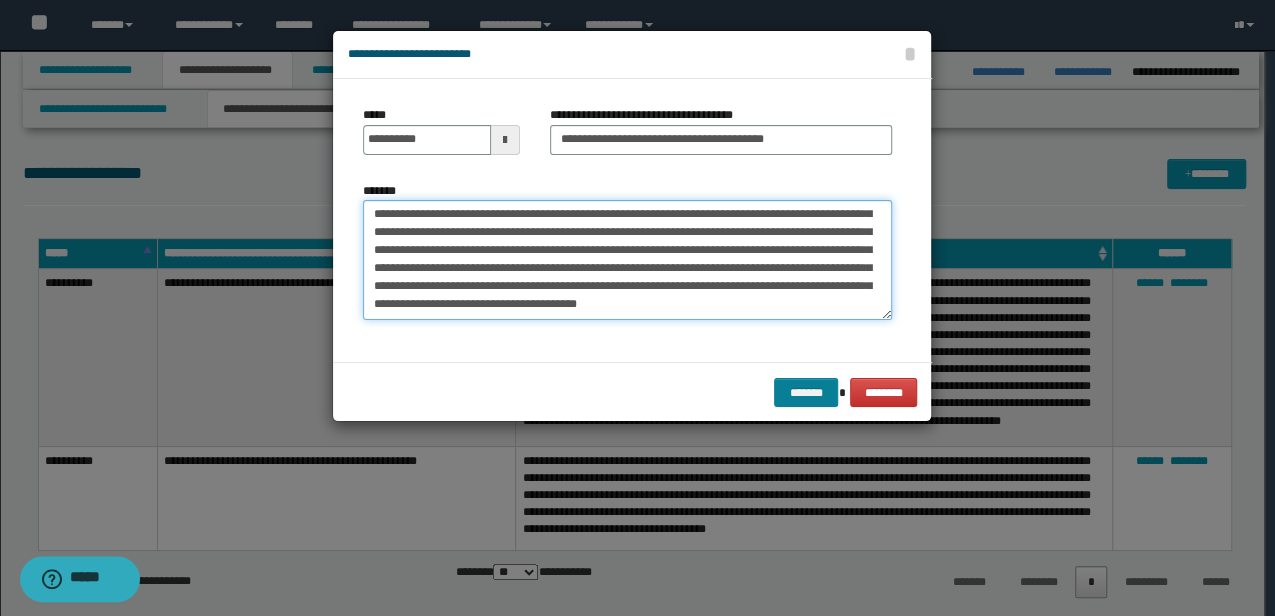 type on "**********" 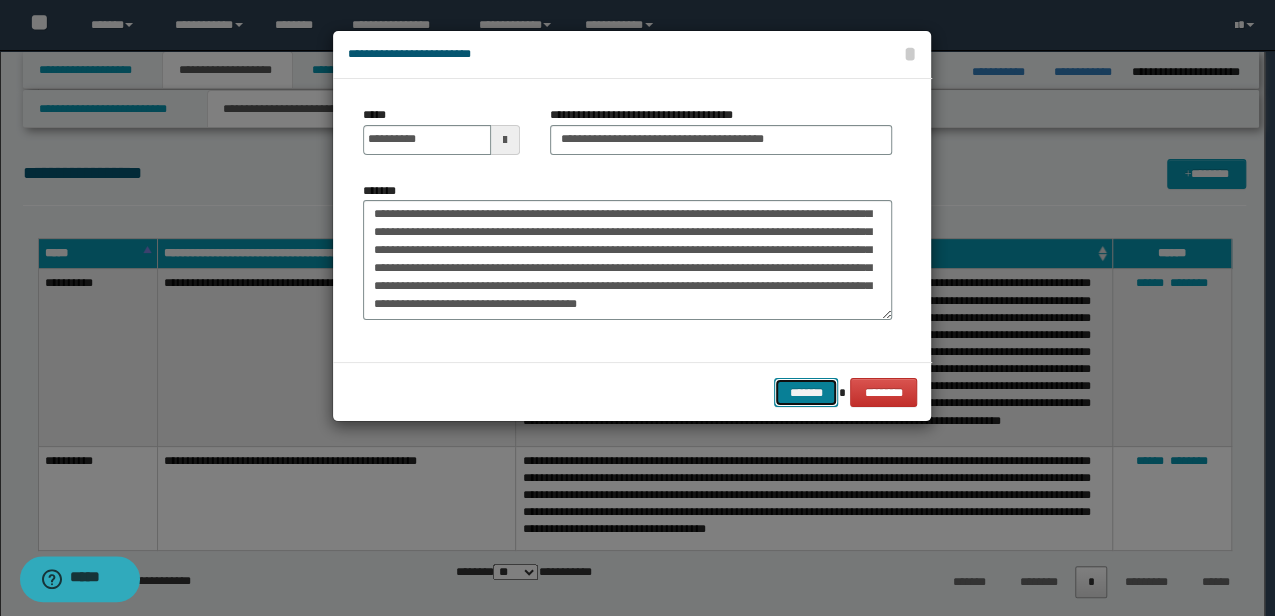 click on "*******" at bounding box center [806, 392] 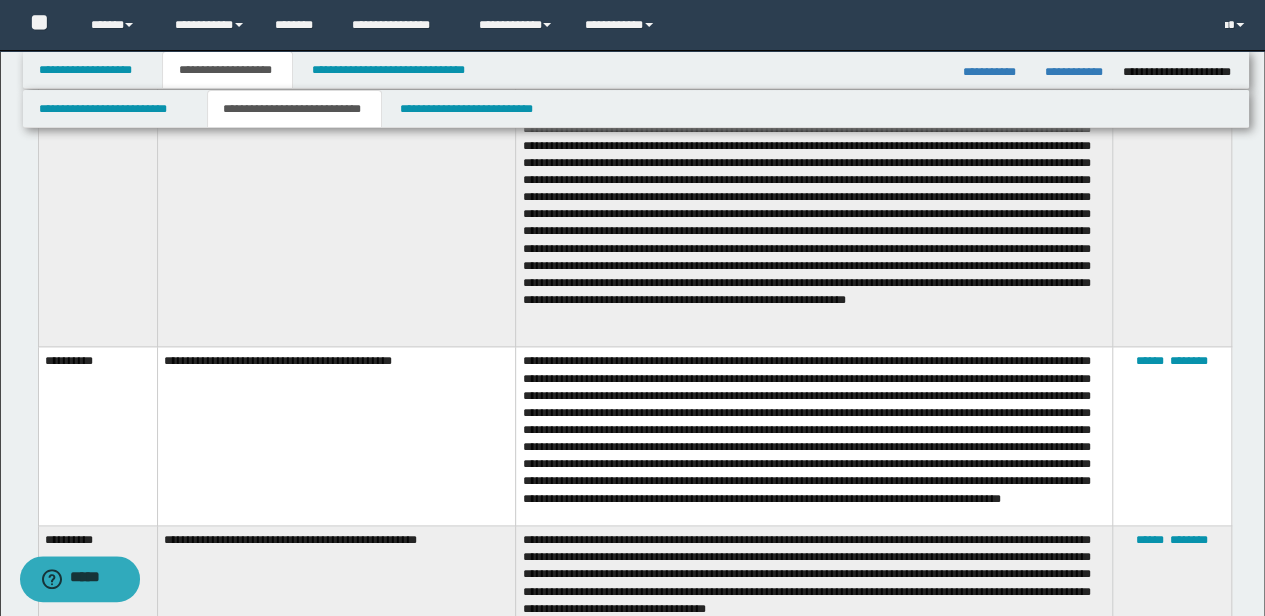 scroll, scrollTop: 1056, scrollLeft: 0, axis: vertical 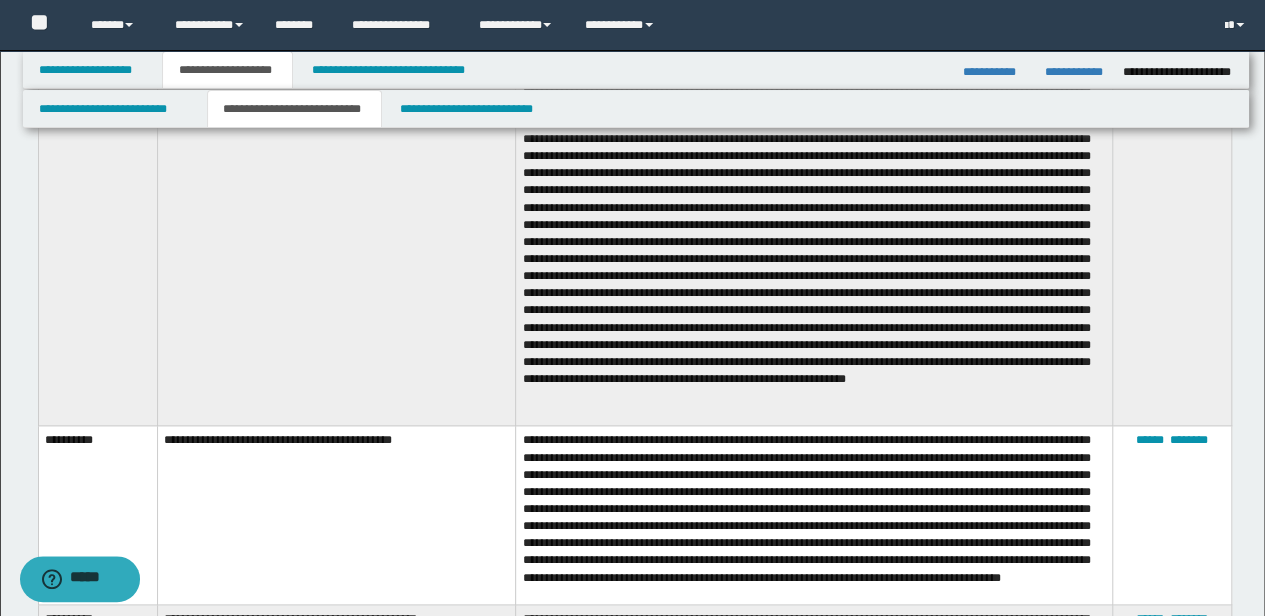 click on "**********" at bounding box center (336, 515) 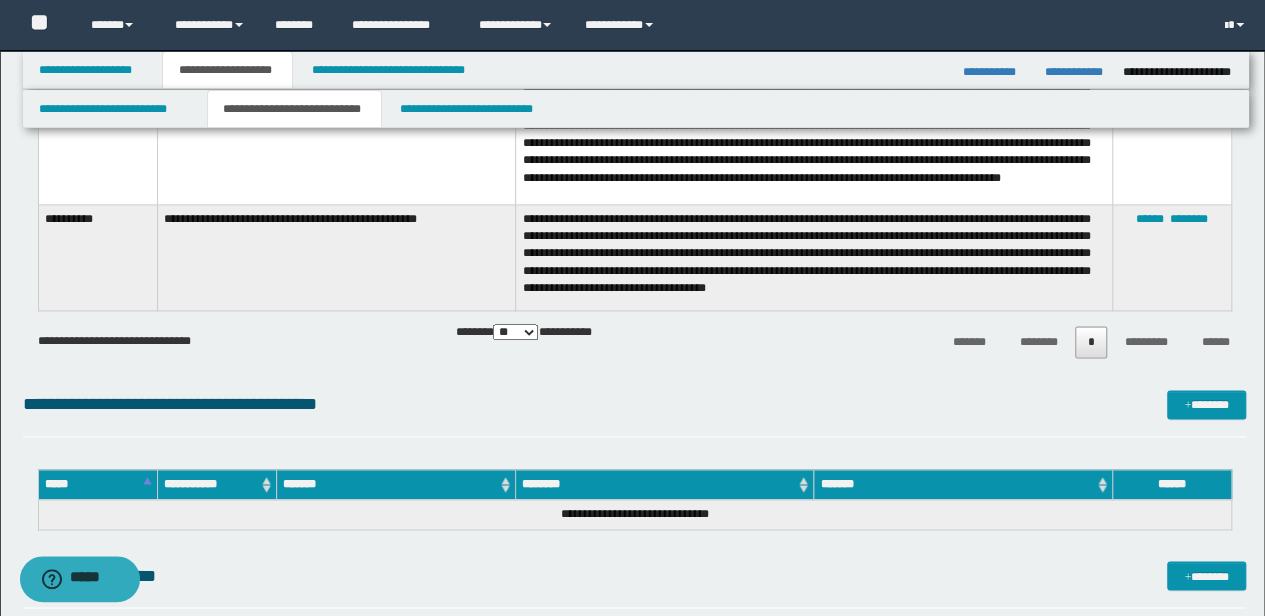 click on "**********" at bounding box center [336, 257] 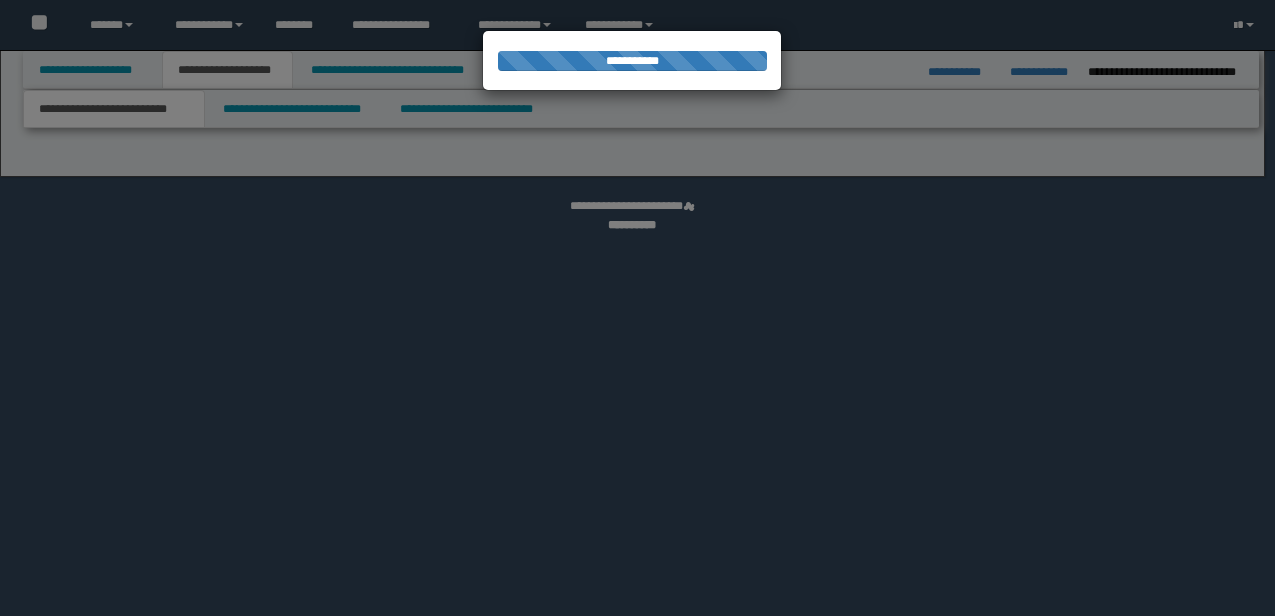 scroll, scrollTop: 0, scrollLeft: 0, axis: both 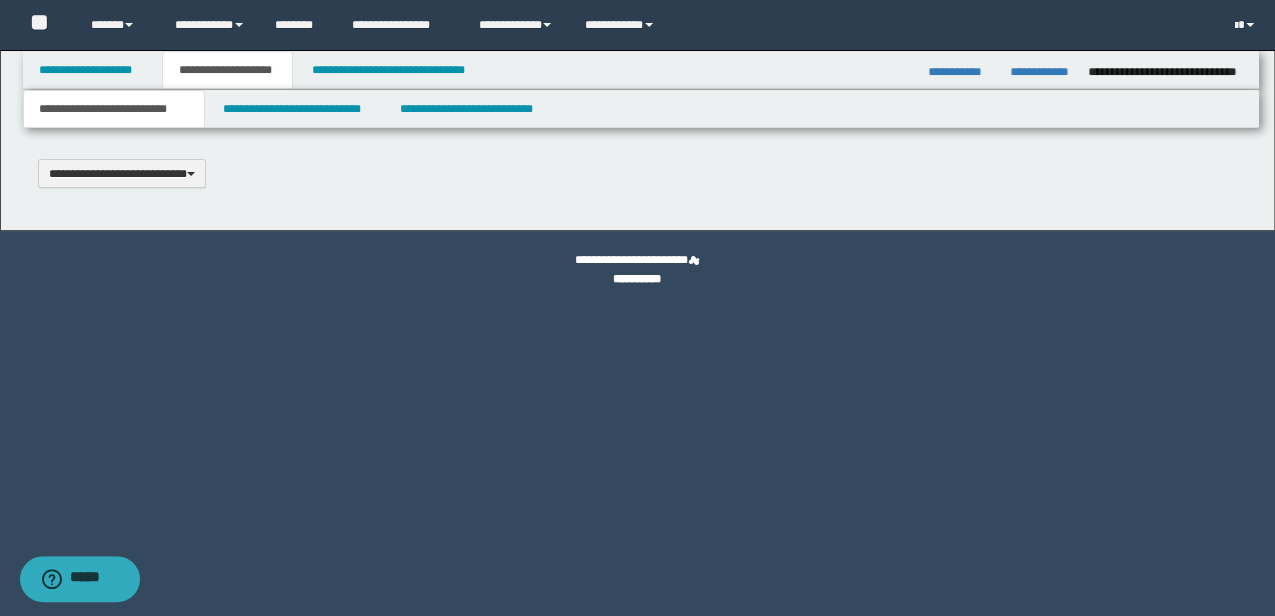type 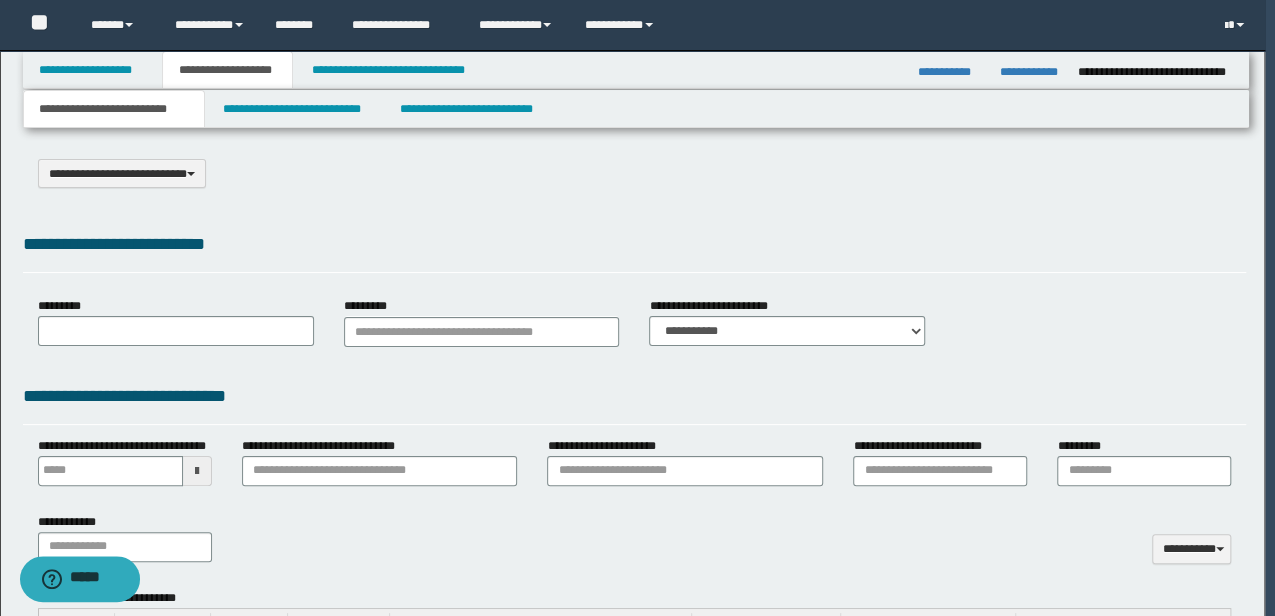 scroll, scrollTop: 0, scrollLeft: 0, axis: both 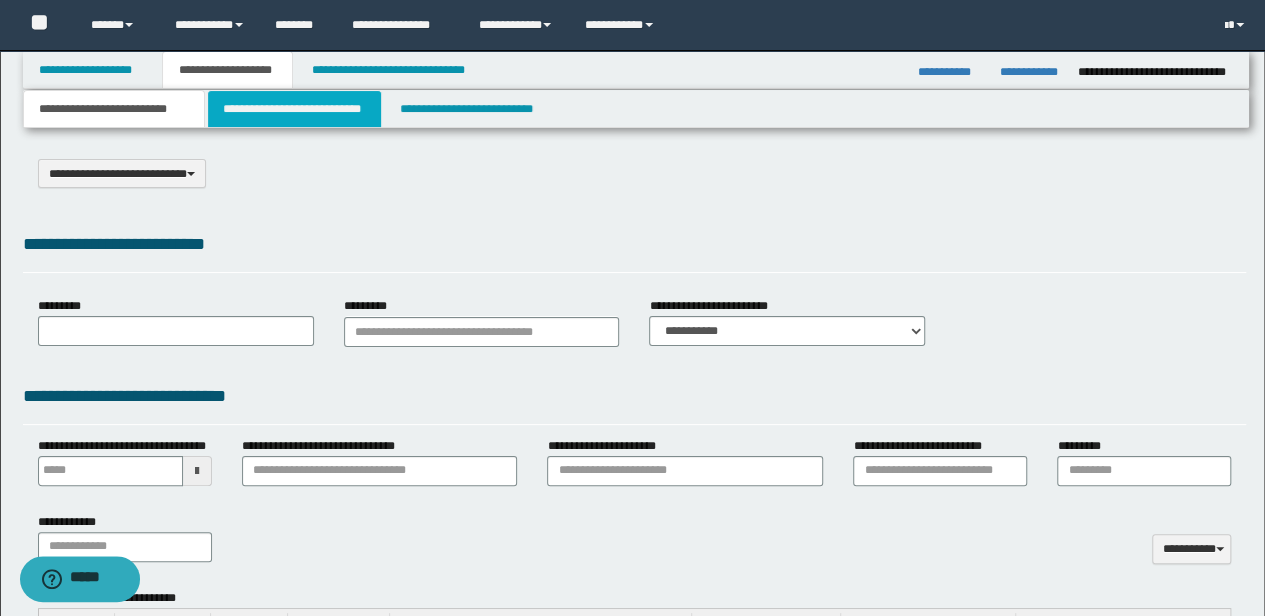 click on "**********" at bounding box center [294, 109] 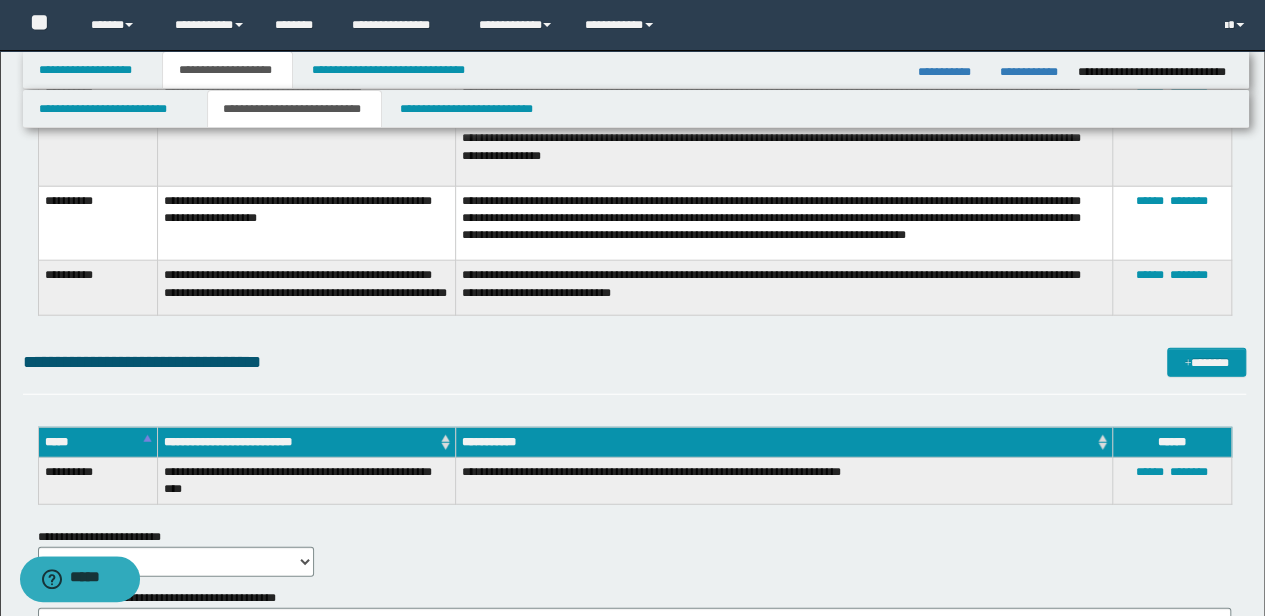 scroll, scrollTop: 2629, scrollLeft: 0, axis: vertical 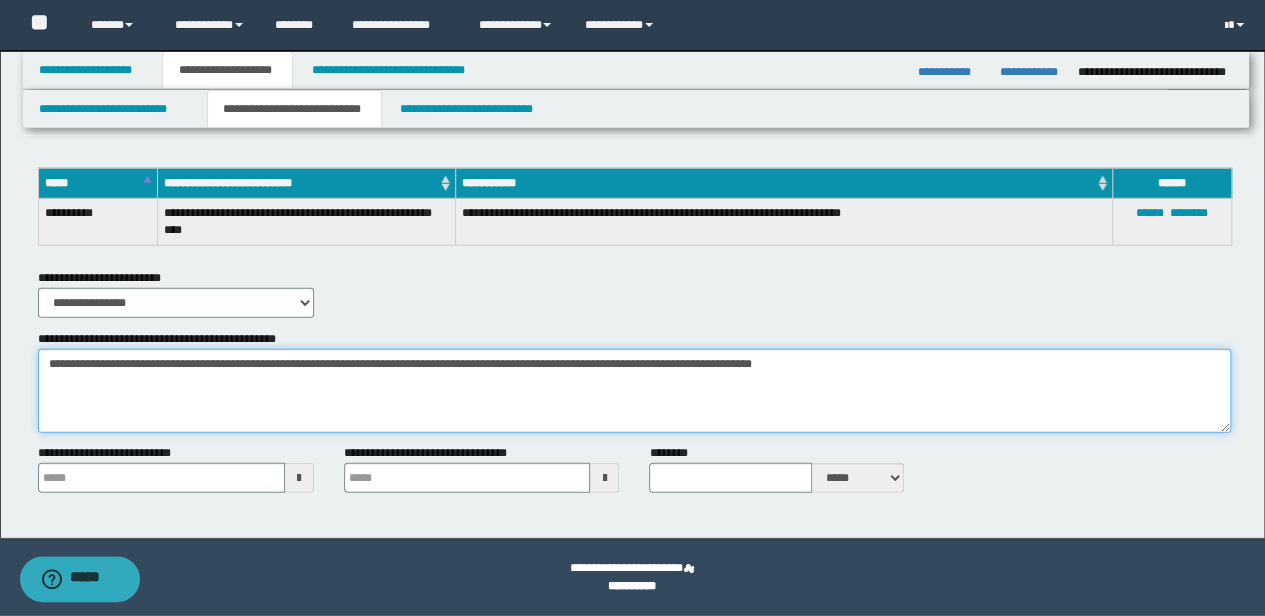 click on "**********" at bounding box center (635, 391) 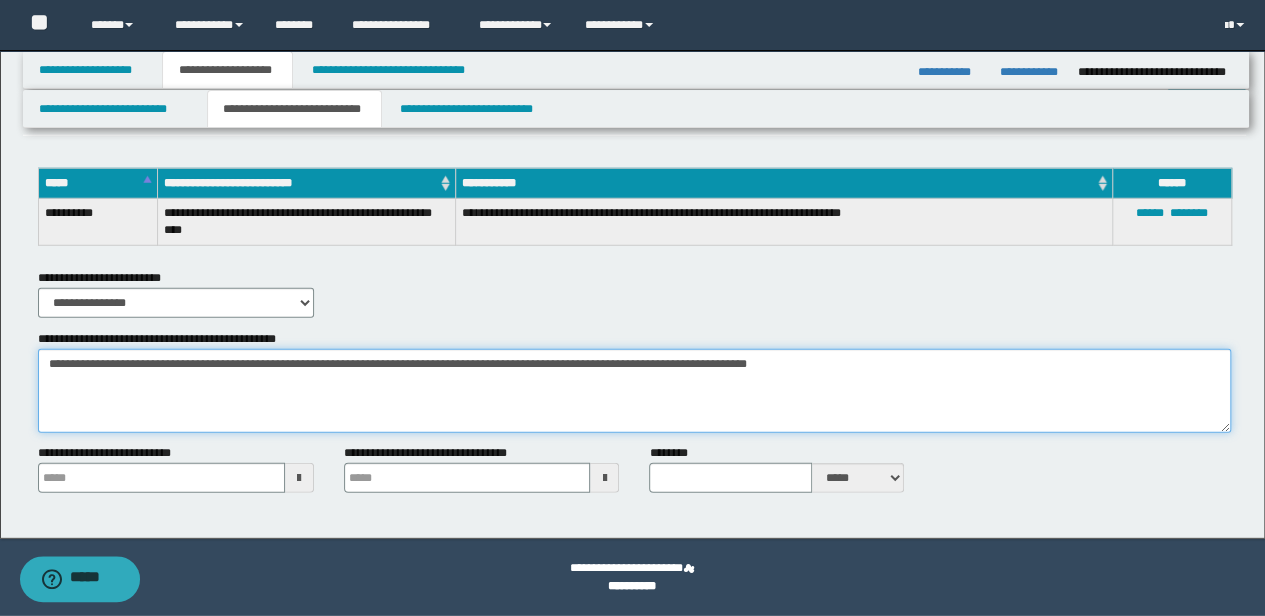 type on "**********" 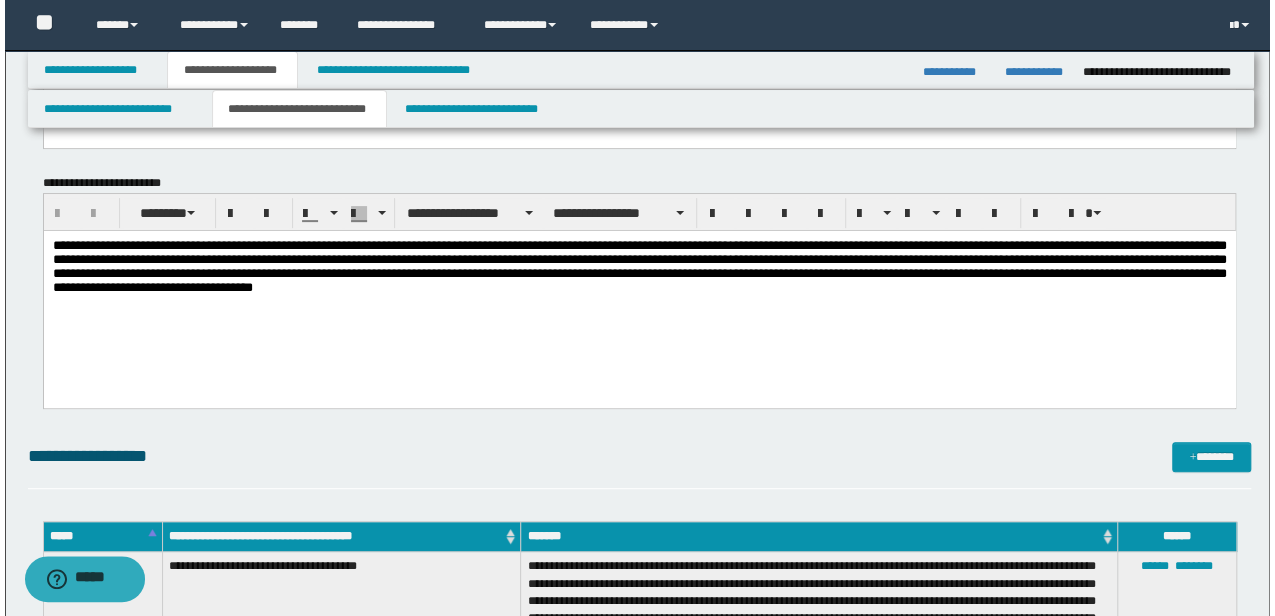 scroll, scrollTop: 162, scrollLeft: 0, axis: vertical 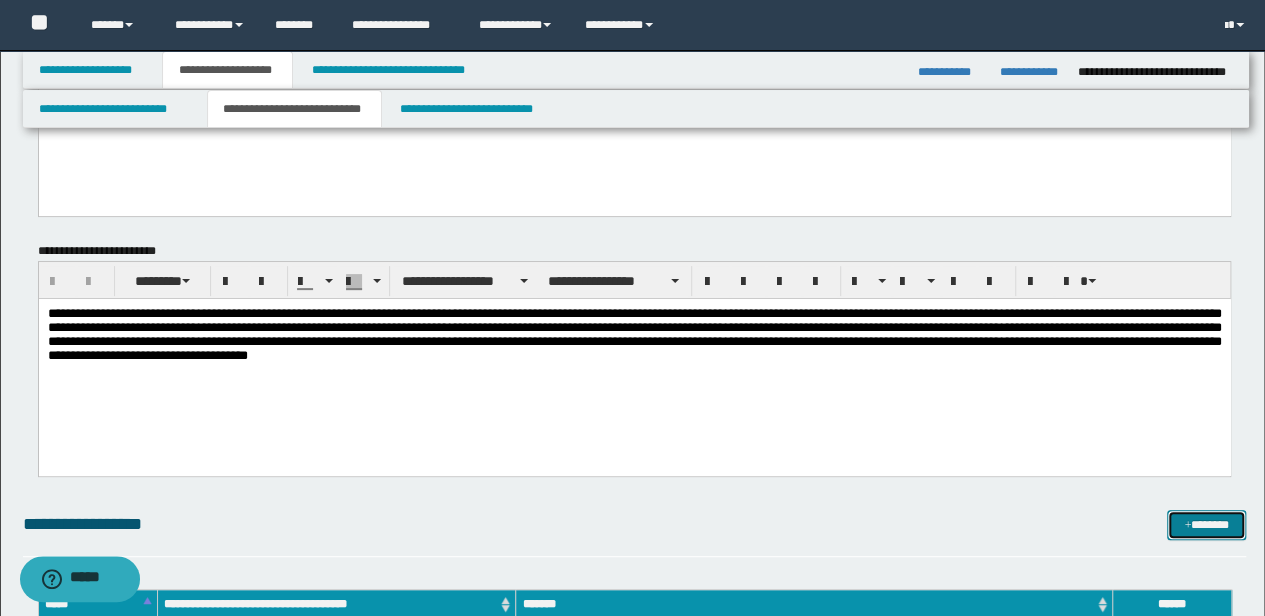 click on "*******" at bounding box center [1206, 524] 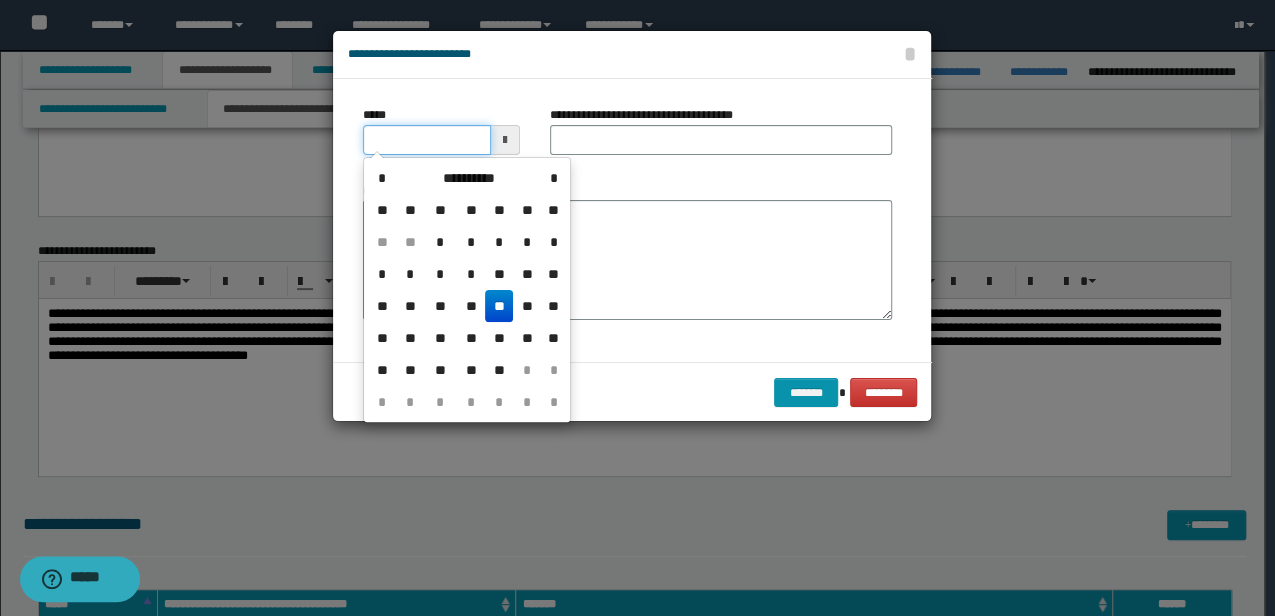 drag, startPoint x: 449, startPoint y: 142, endPoint x: 254, endPoint y: 132, distance: 195.25624 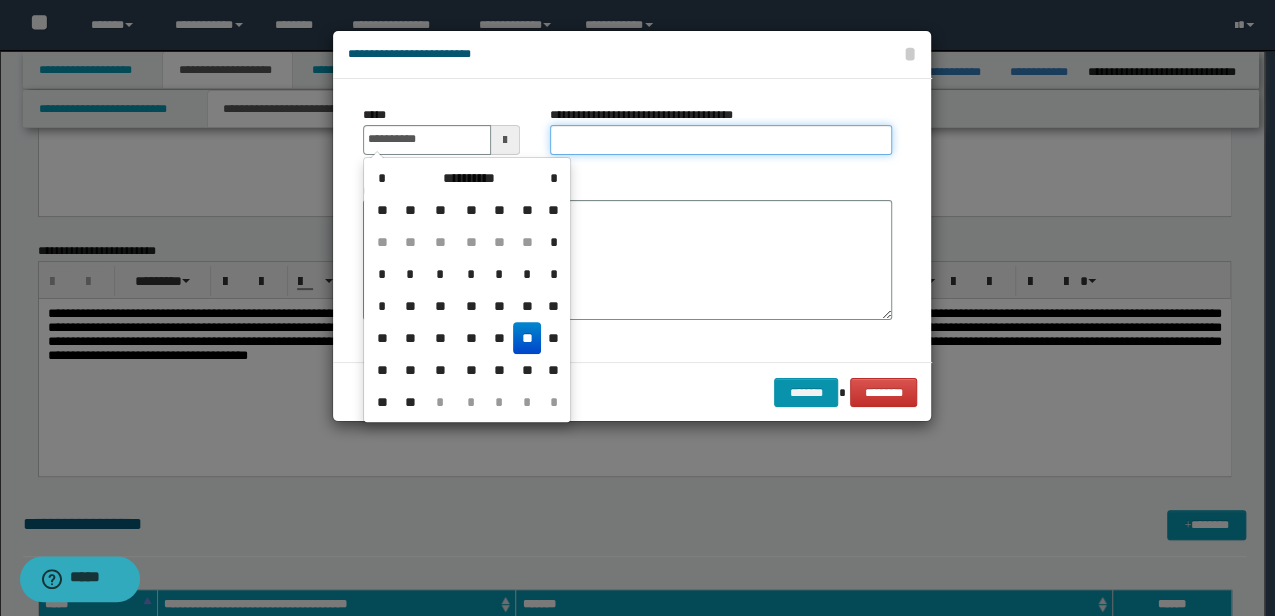 type on "**********" 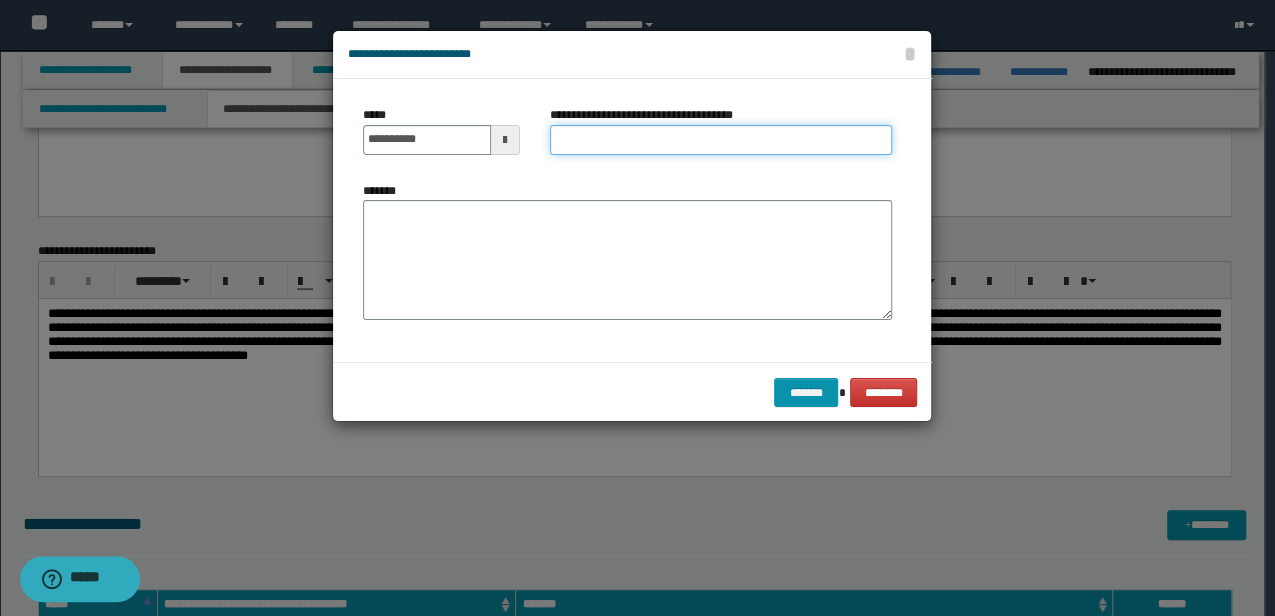click on "**********" at bounding box center [721, 140] 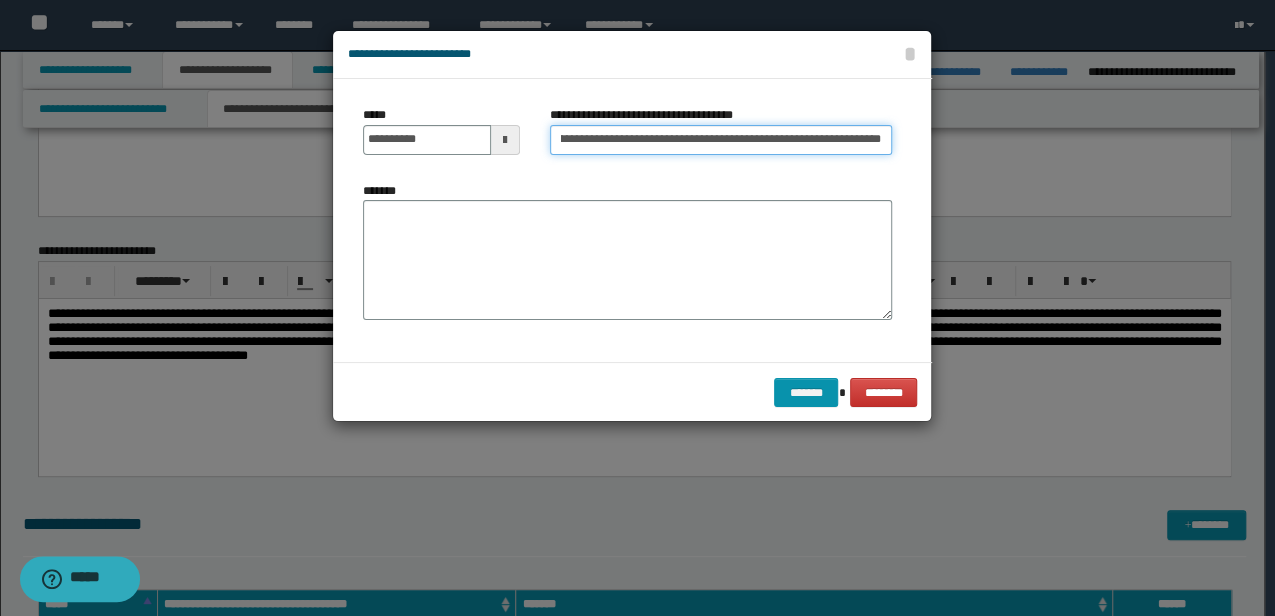 scroll, scrollTop: 0, scrollLeft: 116, axis: horizontal 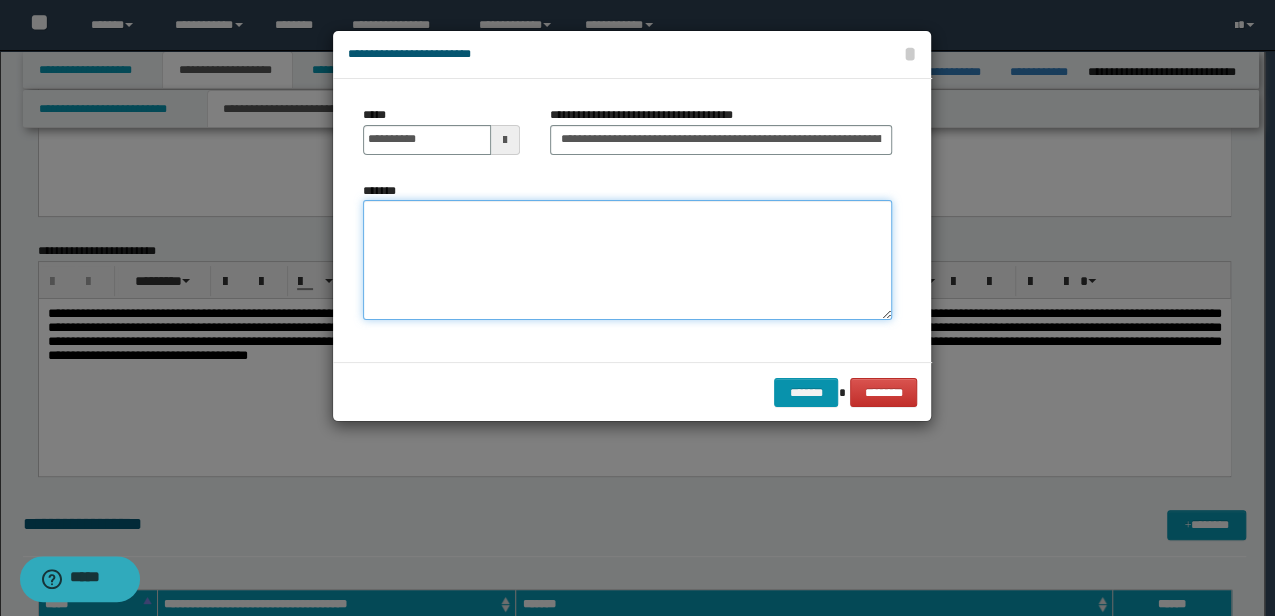 click on "*******" at bounding box center [627, 260] 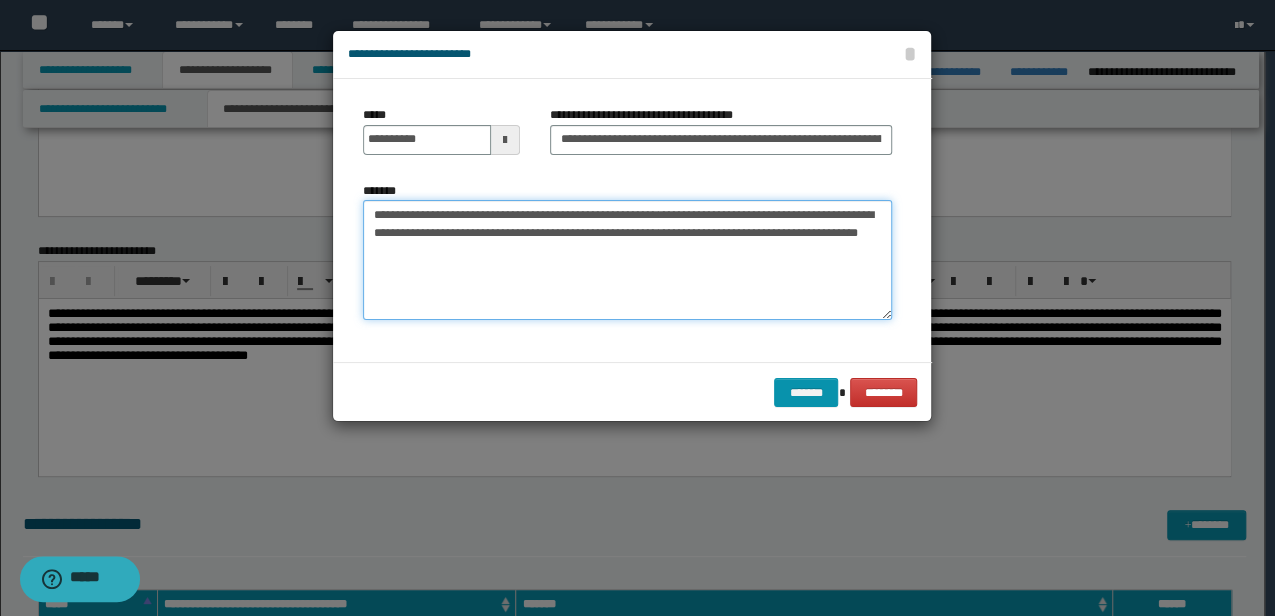 click on "**********" at bounding box center (627, 260) 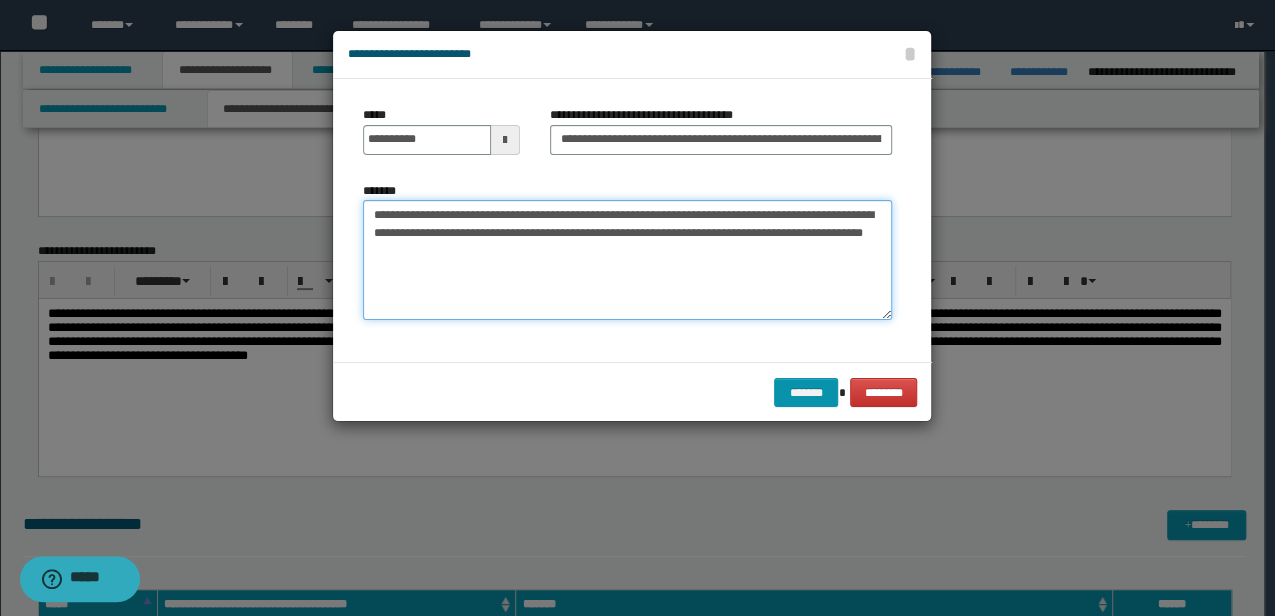 drag, startPoint x: 688, startPoint y: 236, endPoint x: 662, endPoint y: 242, distance: 26.683329 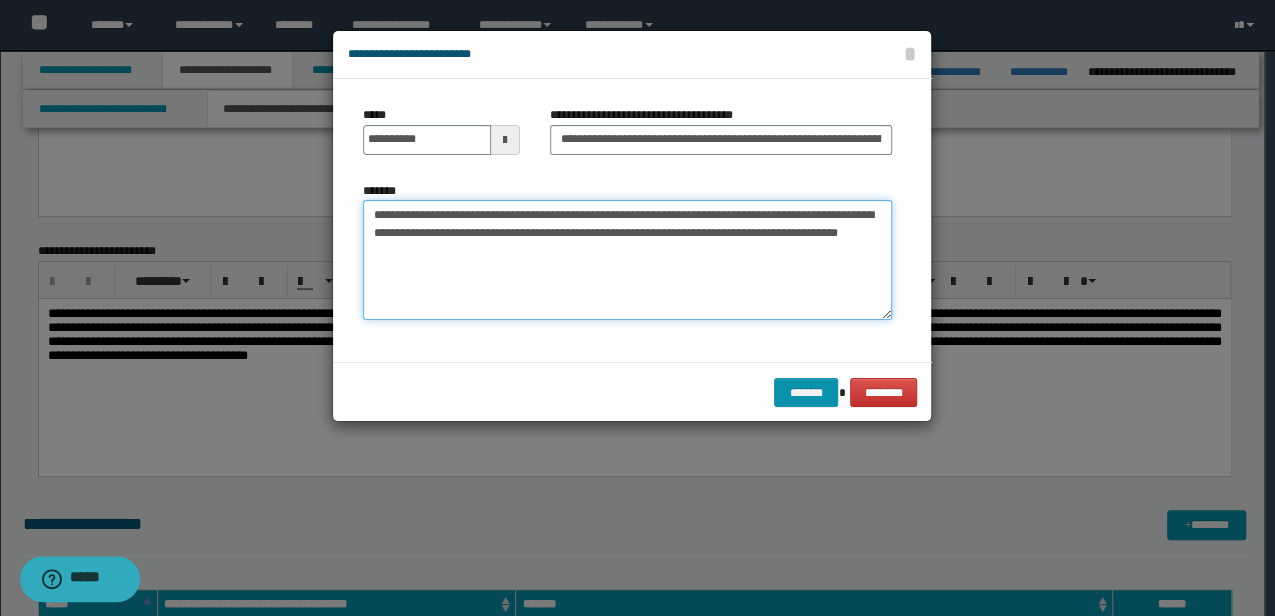drag, startPoint x: 505, startPoint y: 250, endPoint x: 393, endPoint y: 257, distance: 112.21854 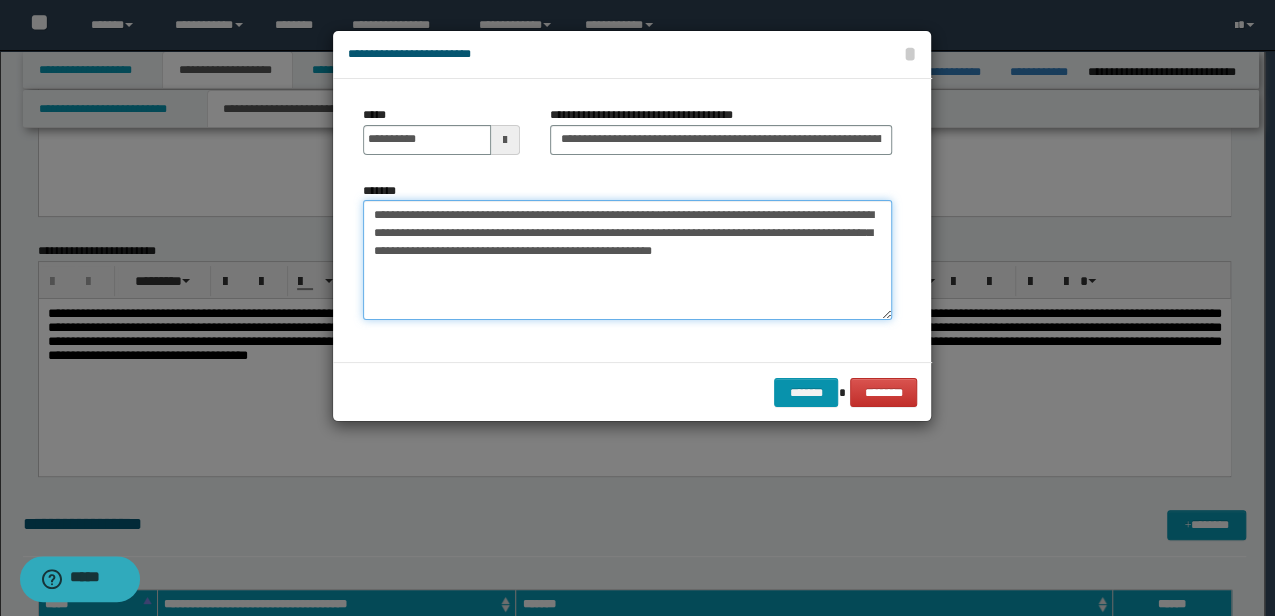 drag, startPoint x: 684, startPoint y: 260, endPoint x: 705, endPoint y: 244, distance: 26.400757 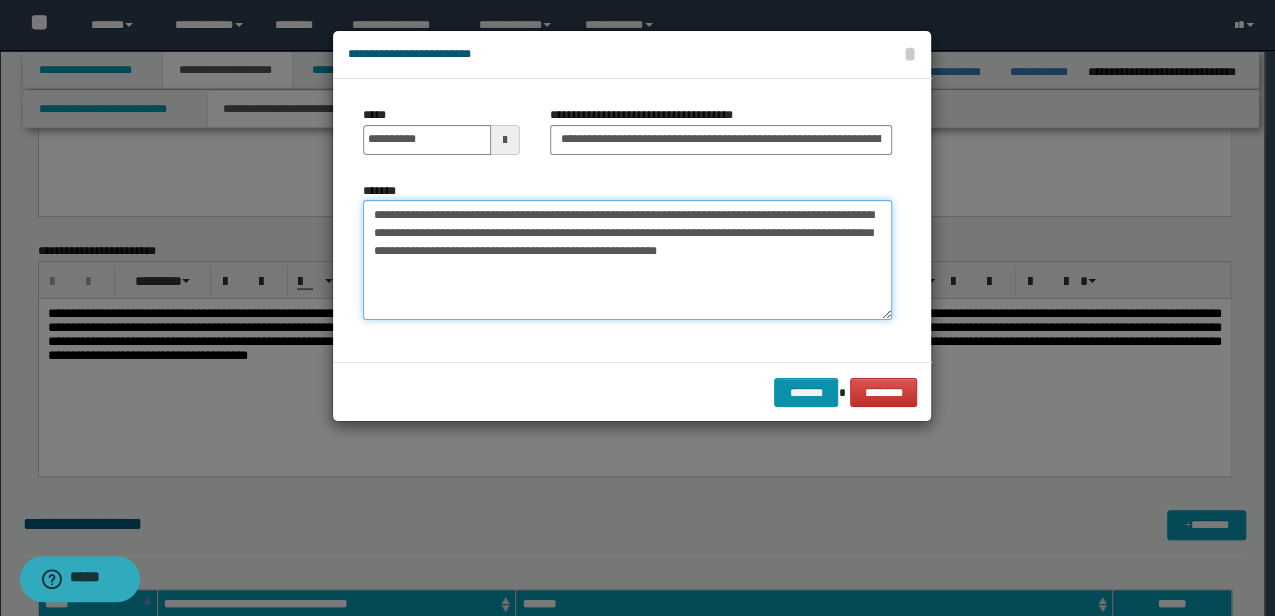 click on "**********" at bounding box center (627, 260) 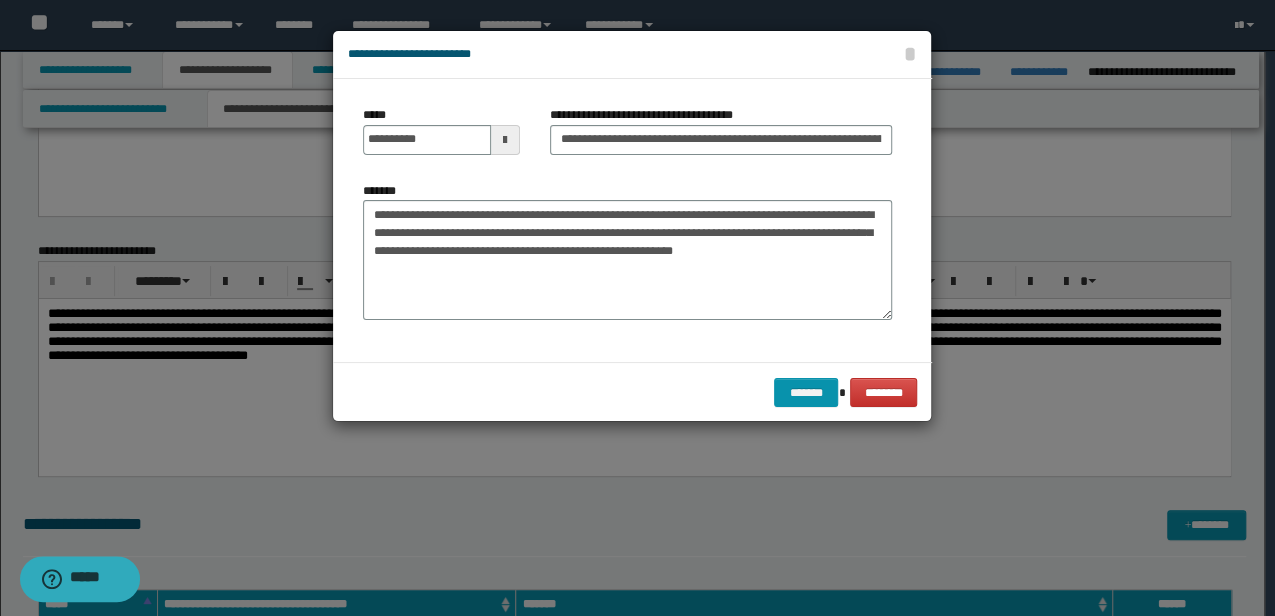 drag, startPoint x: 391, startPoint y: 253, endPoint x: 428, endPoint y: 190, distance: 73.061615 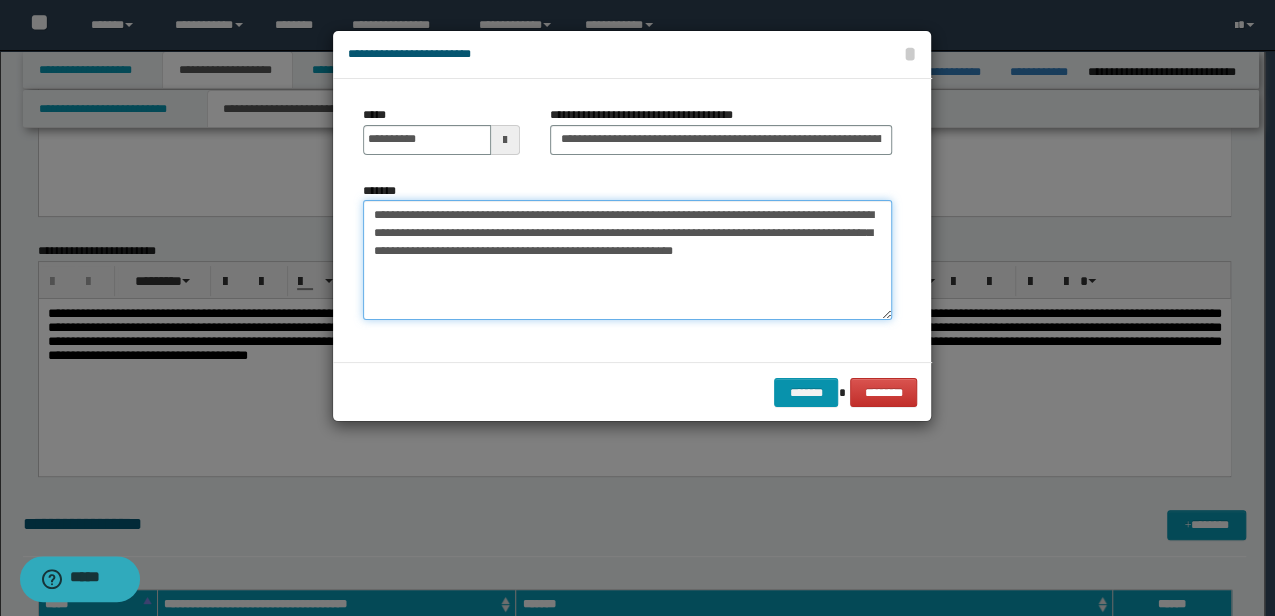 click on "**********" at bounding box center [627, 260] 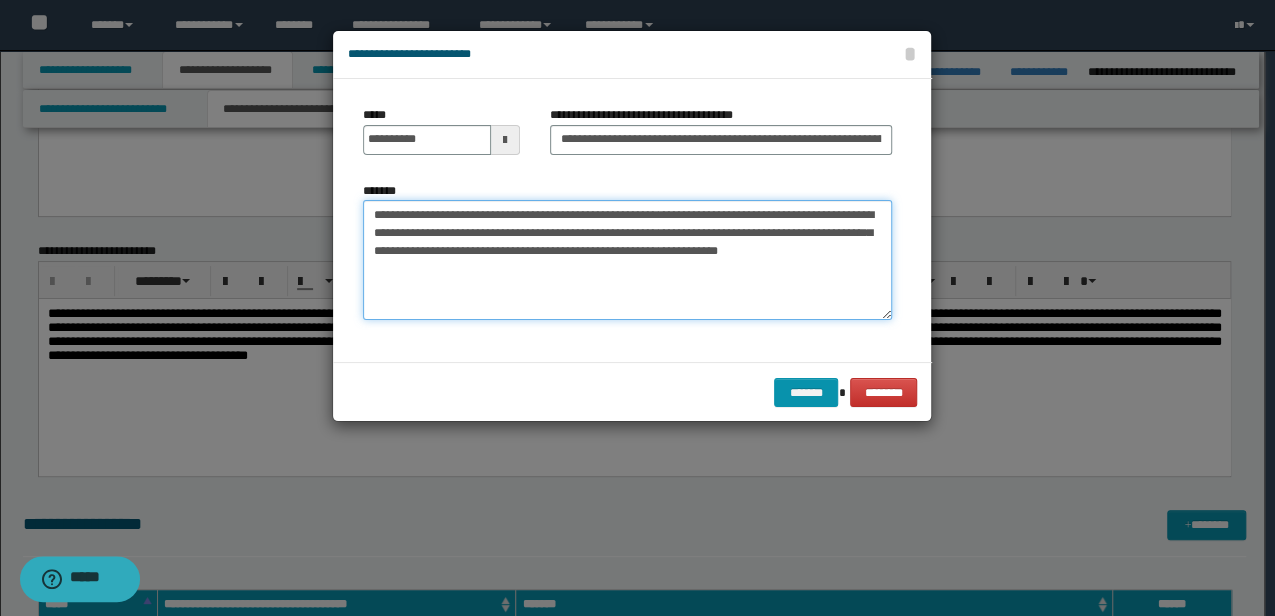 type on "**********" 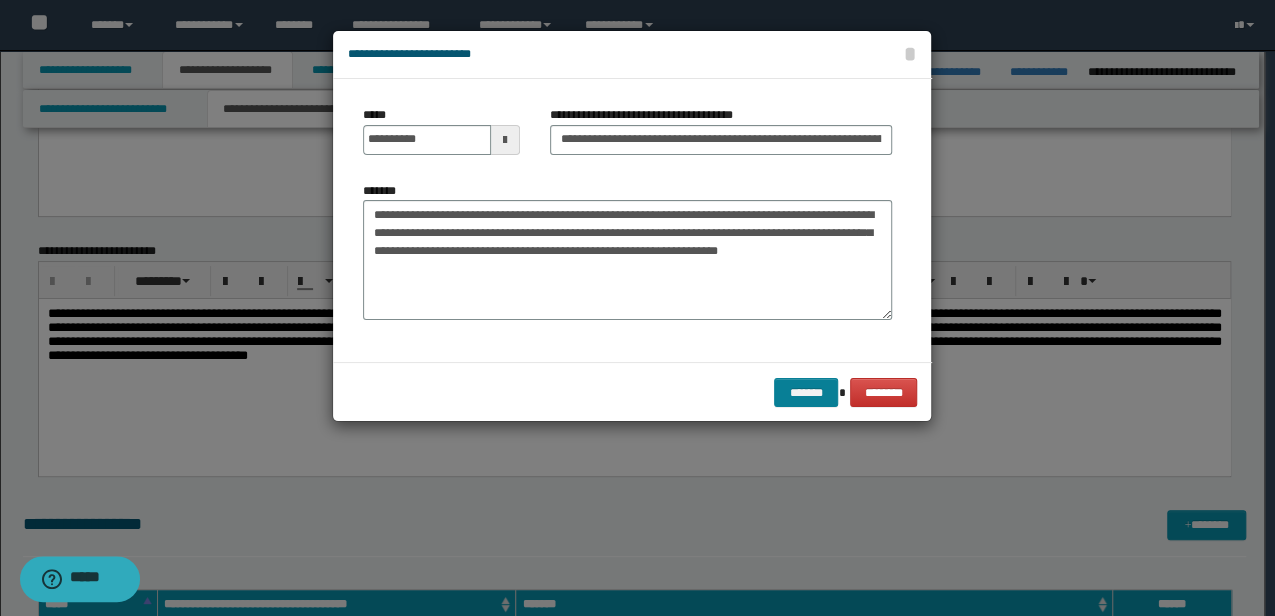 drag, startPoint x: 820, startPoint y: 376, endPoint x: 820, endPoint y: 392, distance: 16 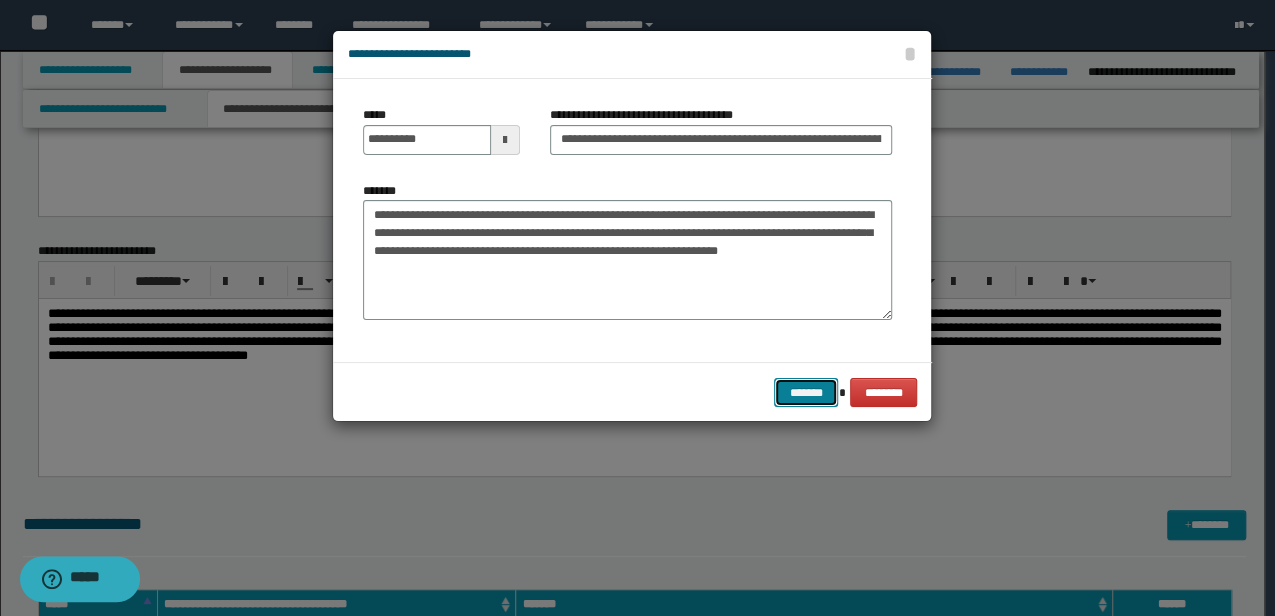 click on "*******" at bounding box center [806, 392] 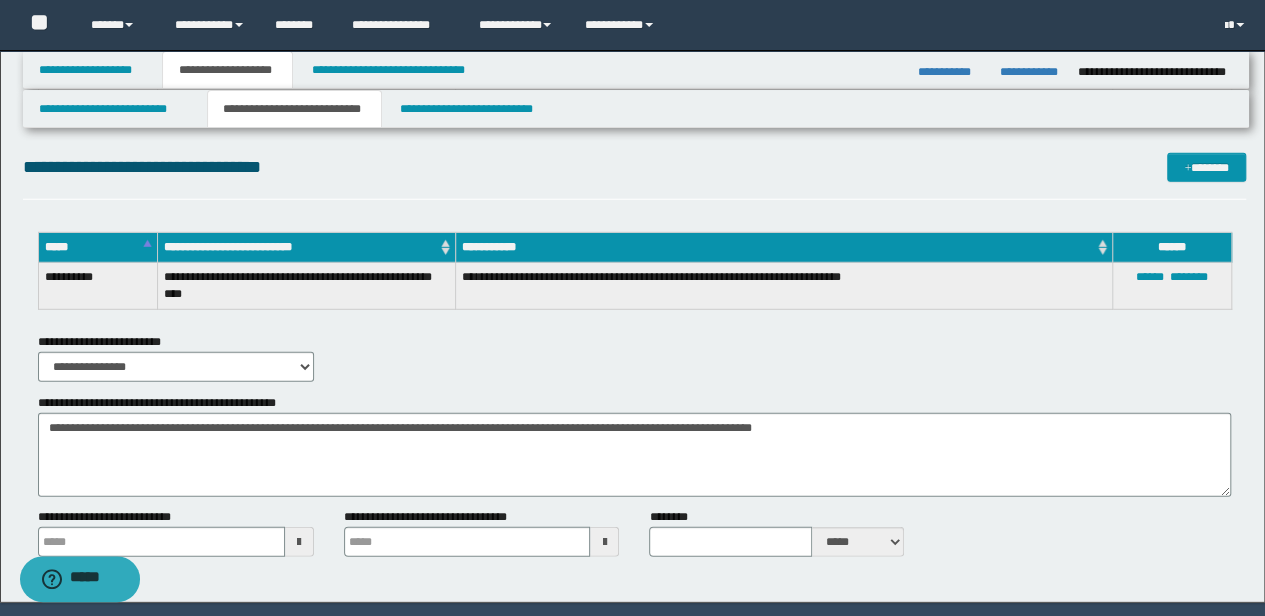 scroll, scrollTop: 2693, scrollLeft: 0, axis: vertical 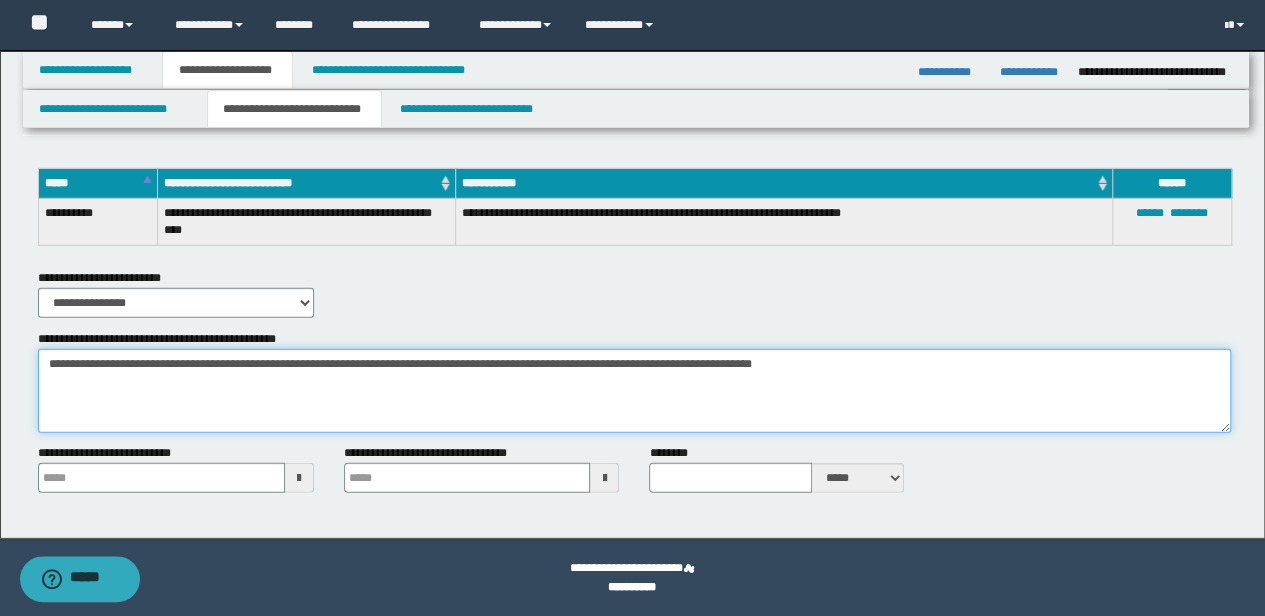 click on "**********" at bounding box center [635, 391] 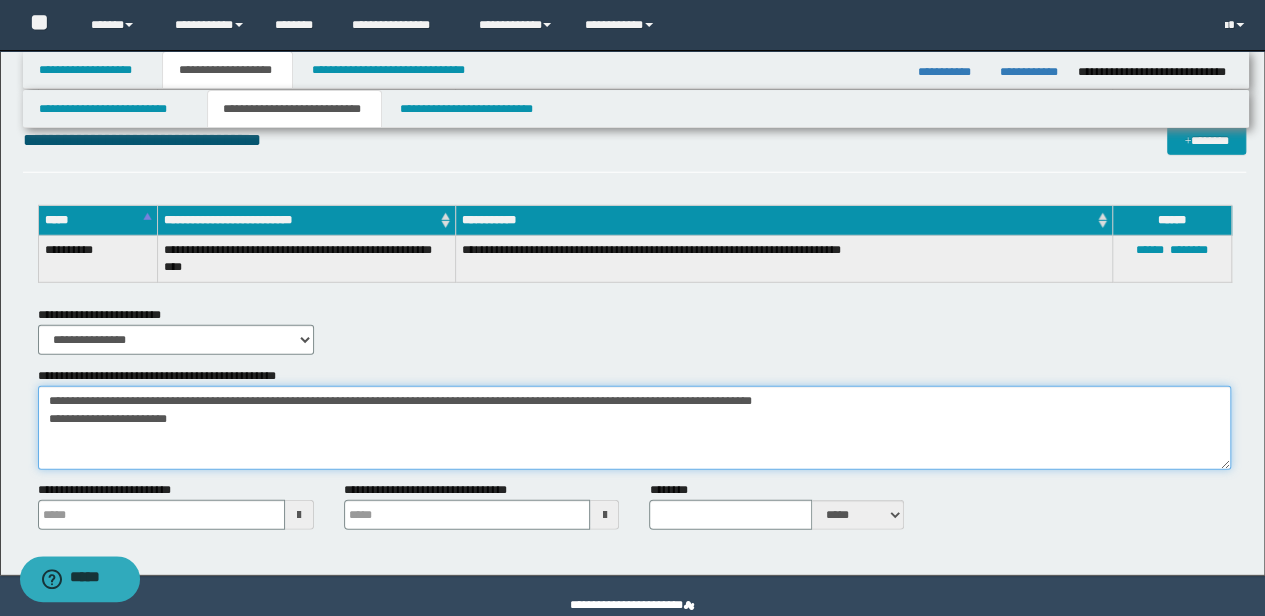 scroll, scrollTop: 2626, scrollLeft: 0, axis: vertical 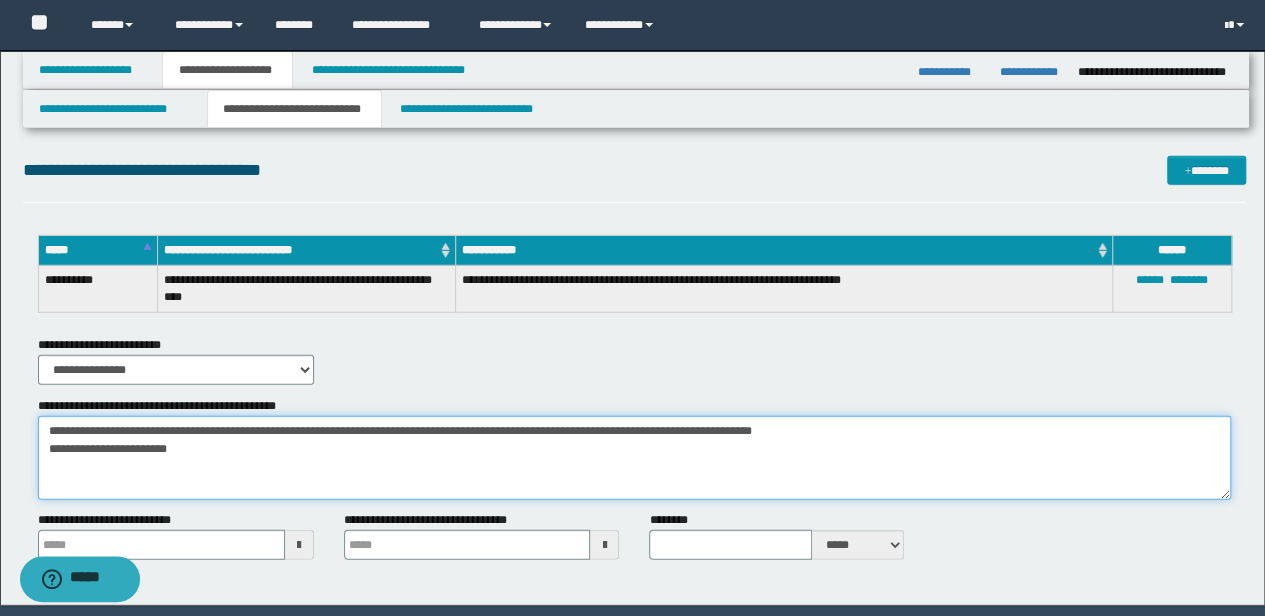 drag, startPoint x: 170, startPoint y: 456, endPoint x: 14, endPoint y: 470, distance: 156.62694 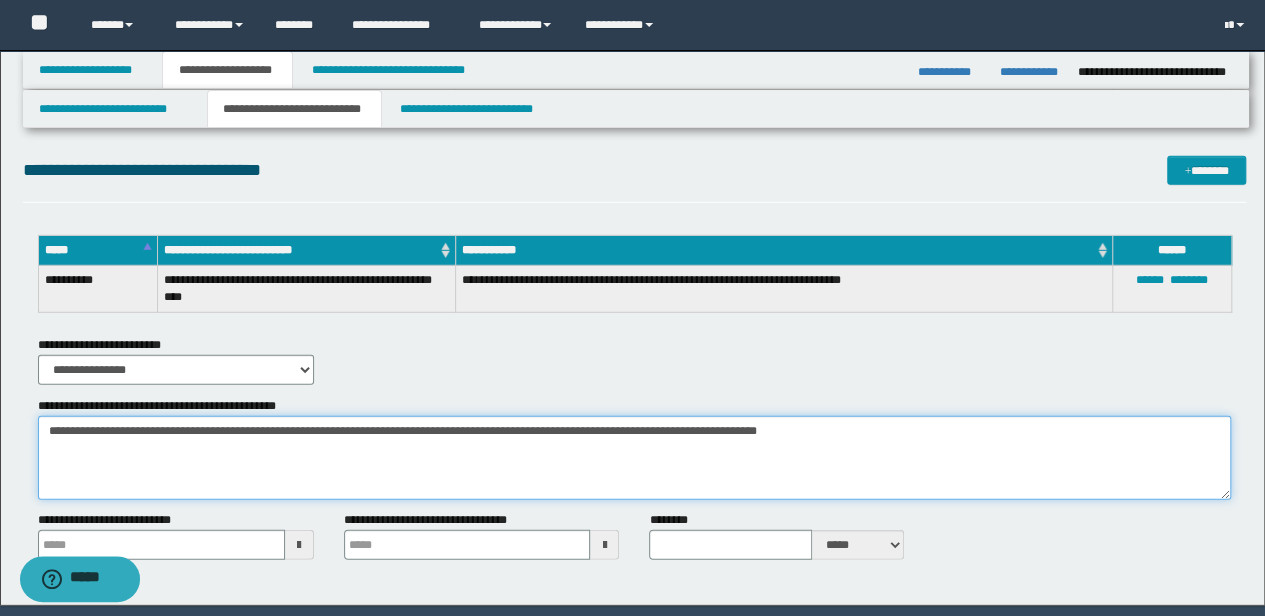 type 